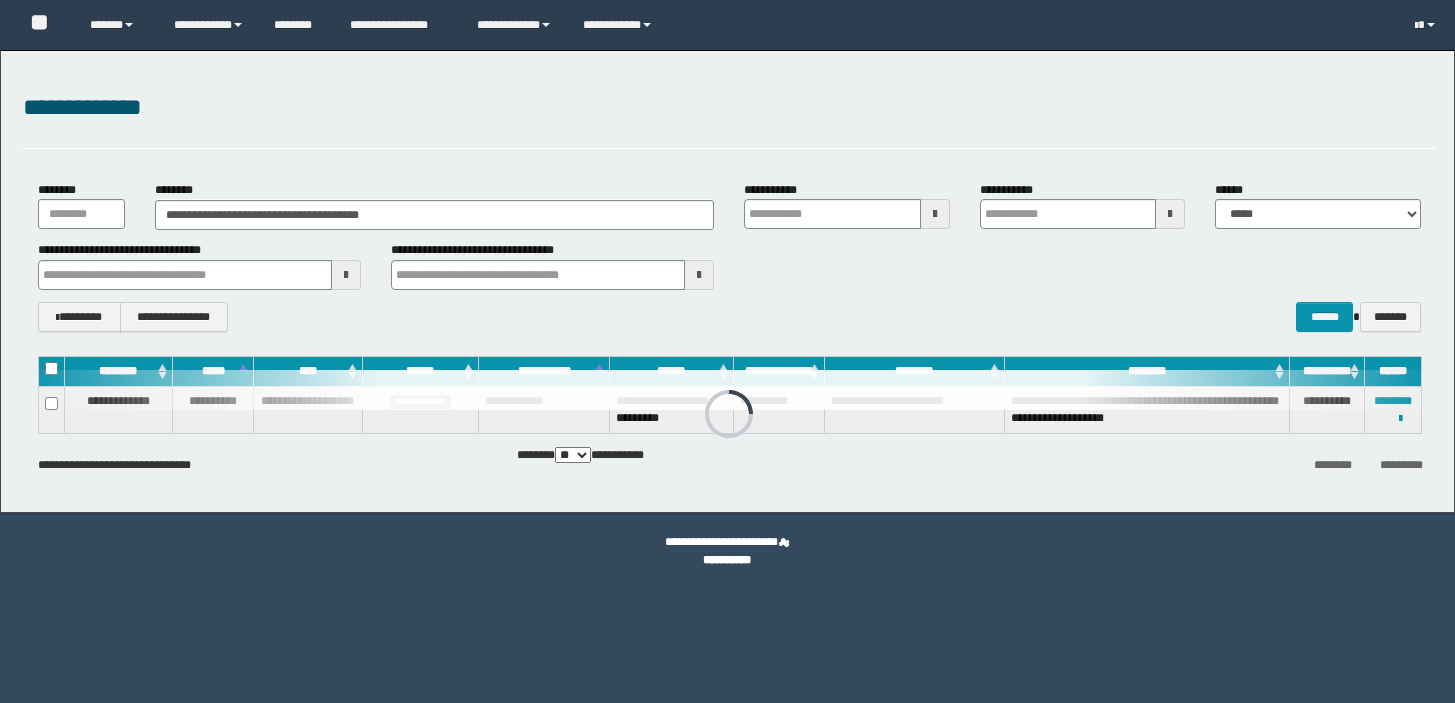 scroll, scrollTop: 0, scrollLeft: 0, axis: both 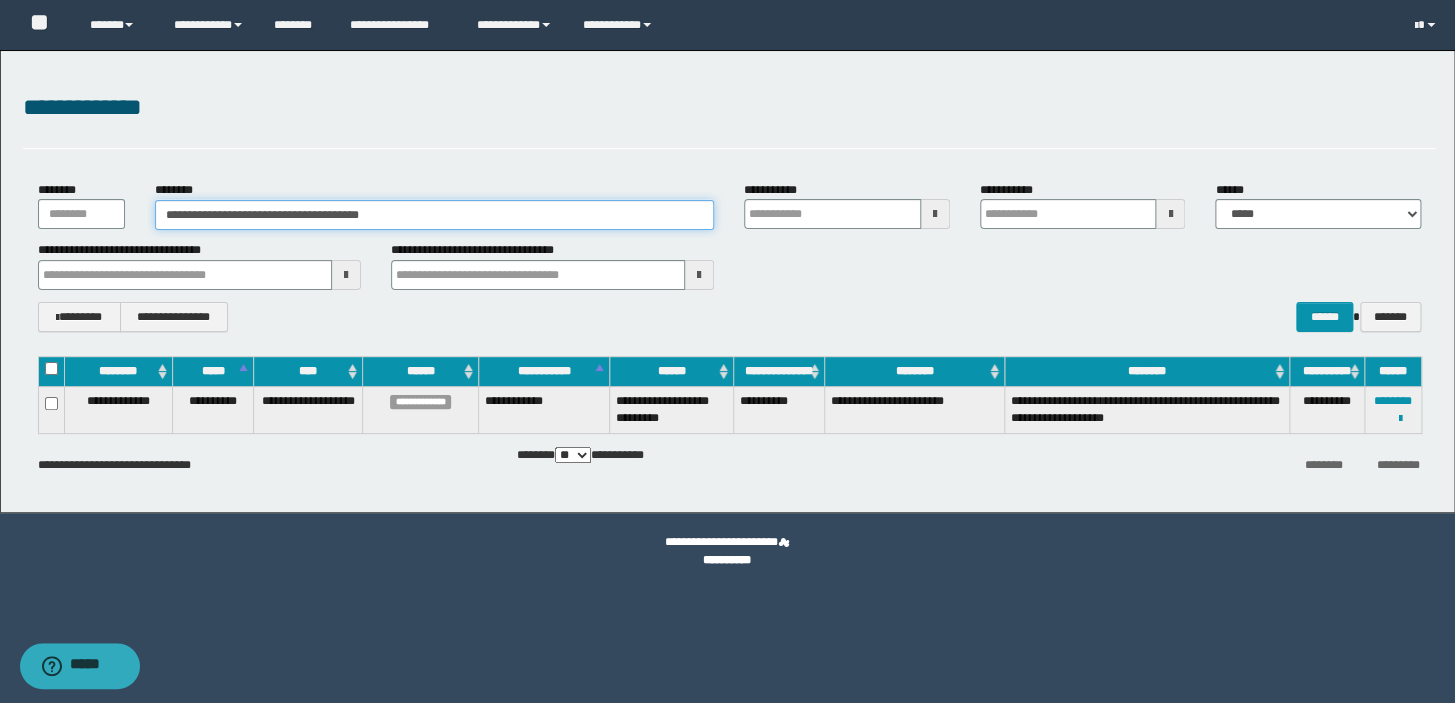 drag, startPoint x: 239, startPoint y: 221, endPoint x: 0, endPoint y: 264, distance: 242.83739 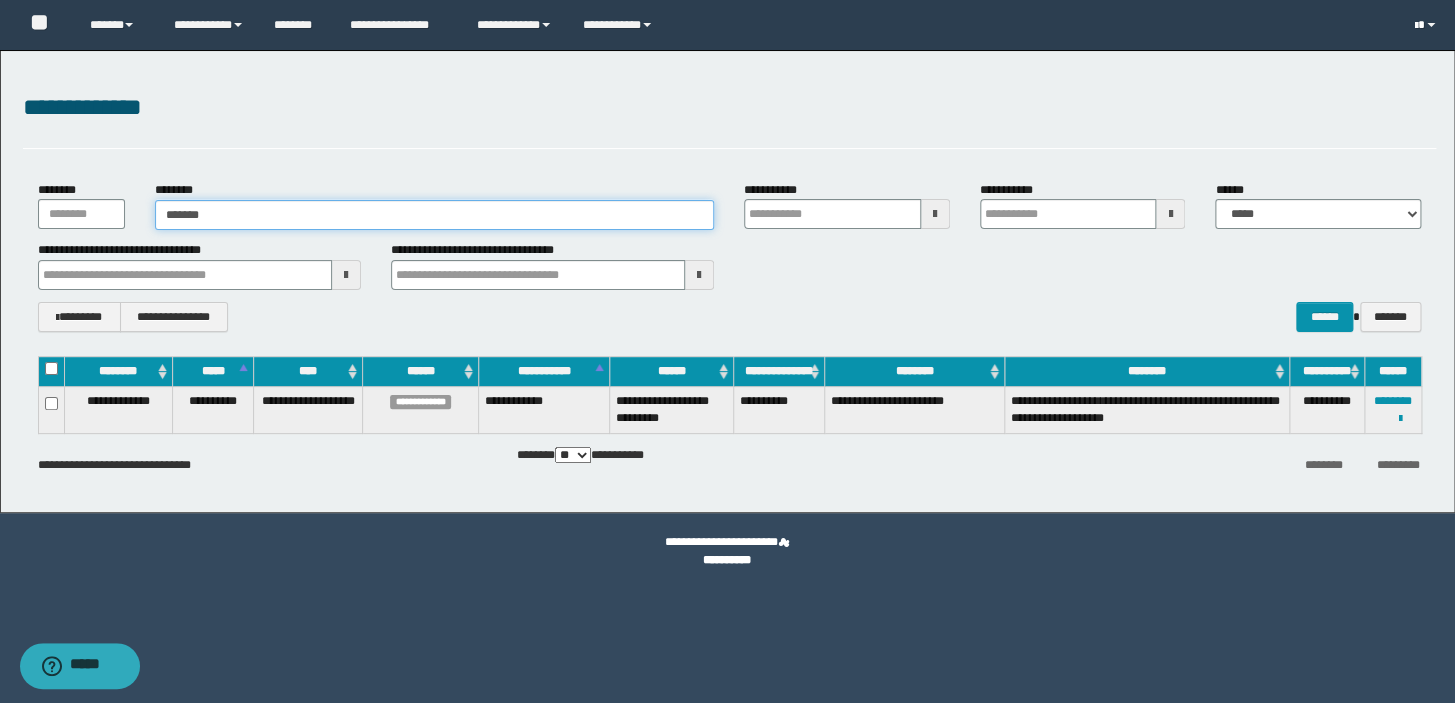 type on "*******" 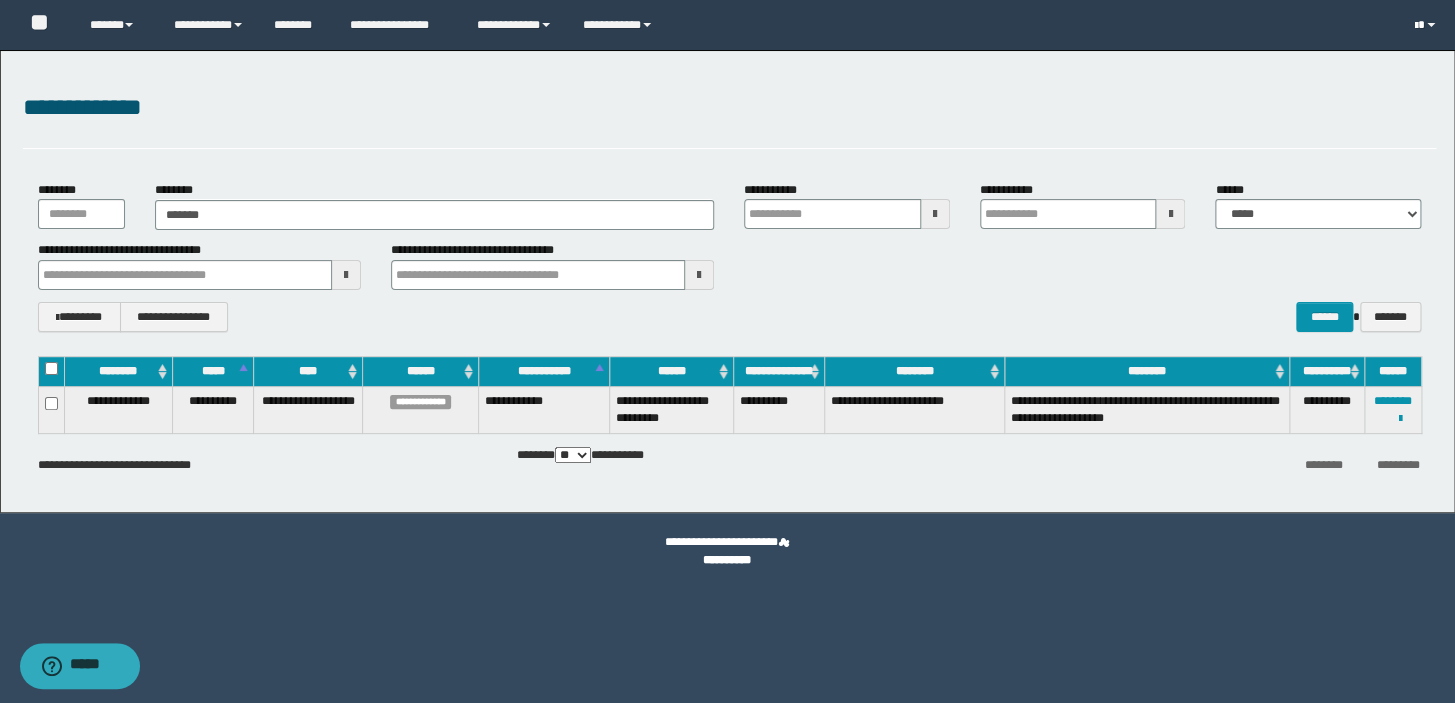 click at bounding box center [1431, 25] 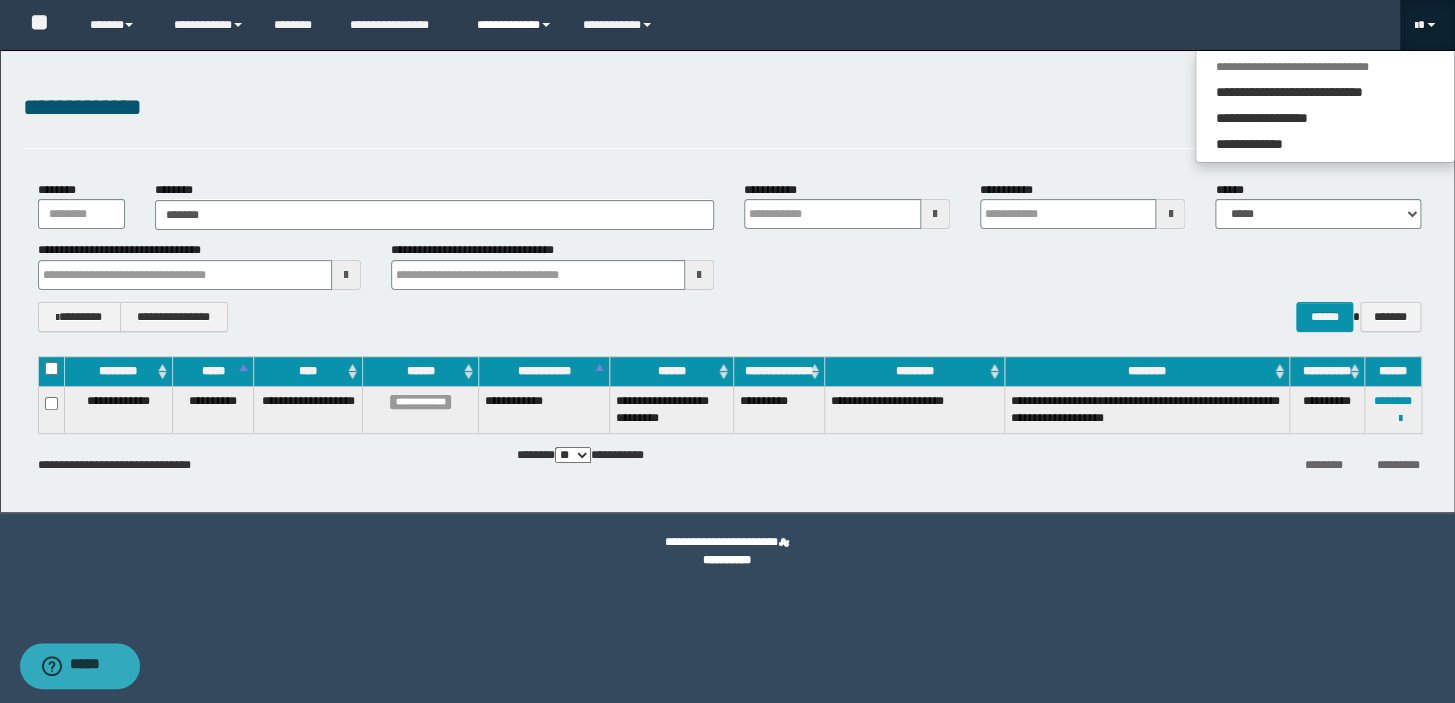 click on "**********" at bounding box center (515, 25) 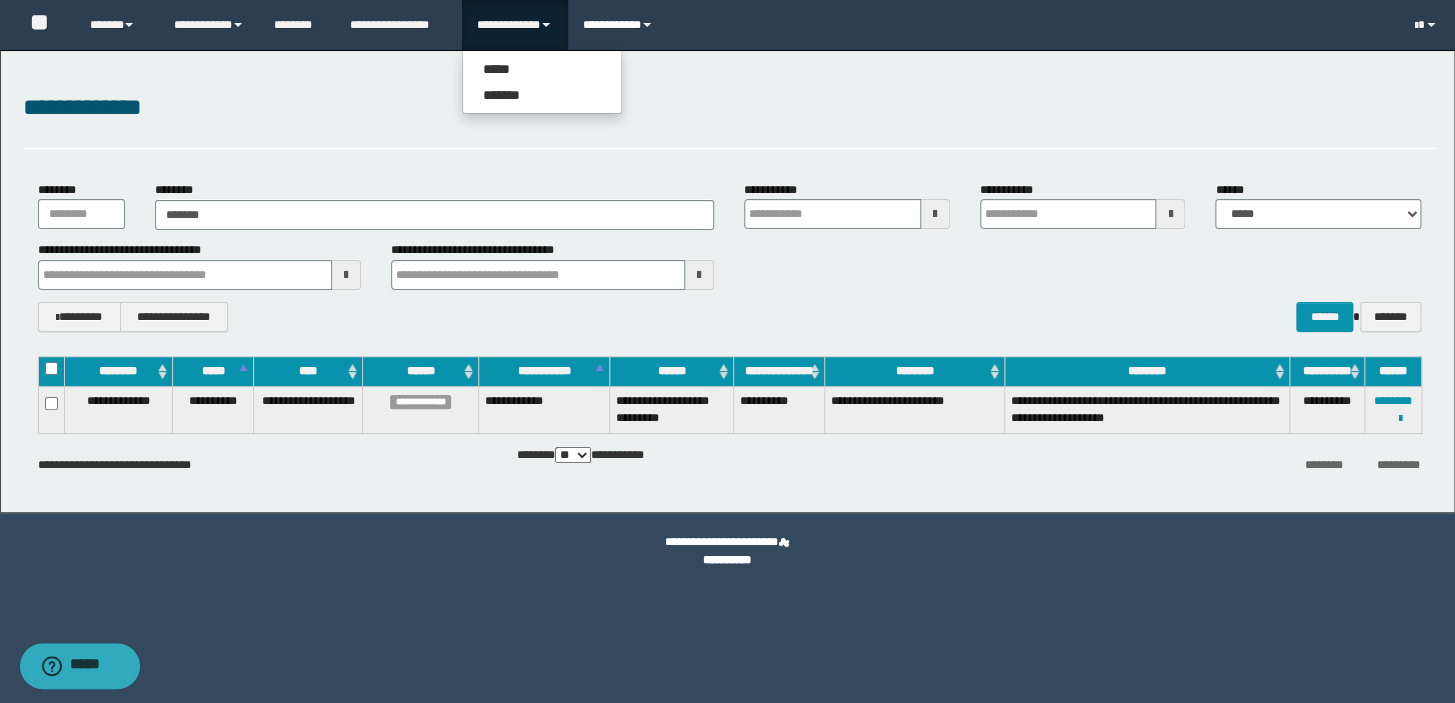 click on "**********" at bounding box center [620, 25] 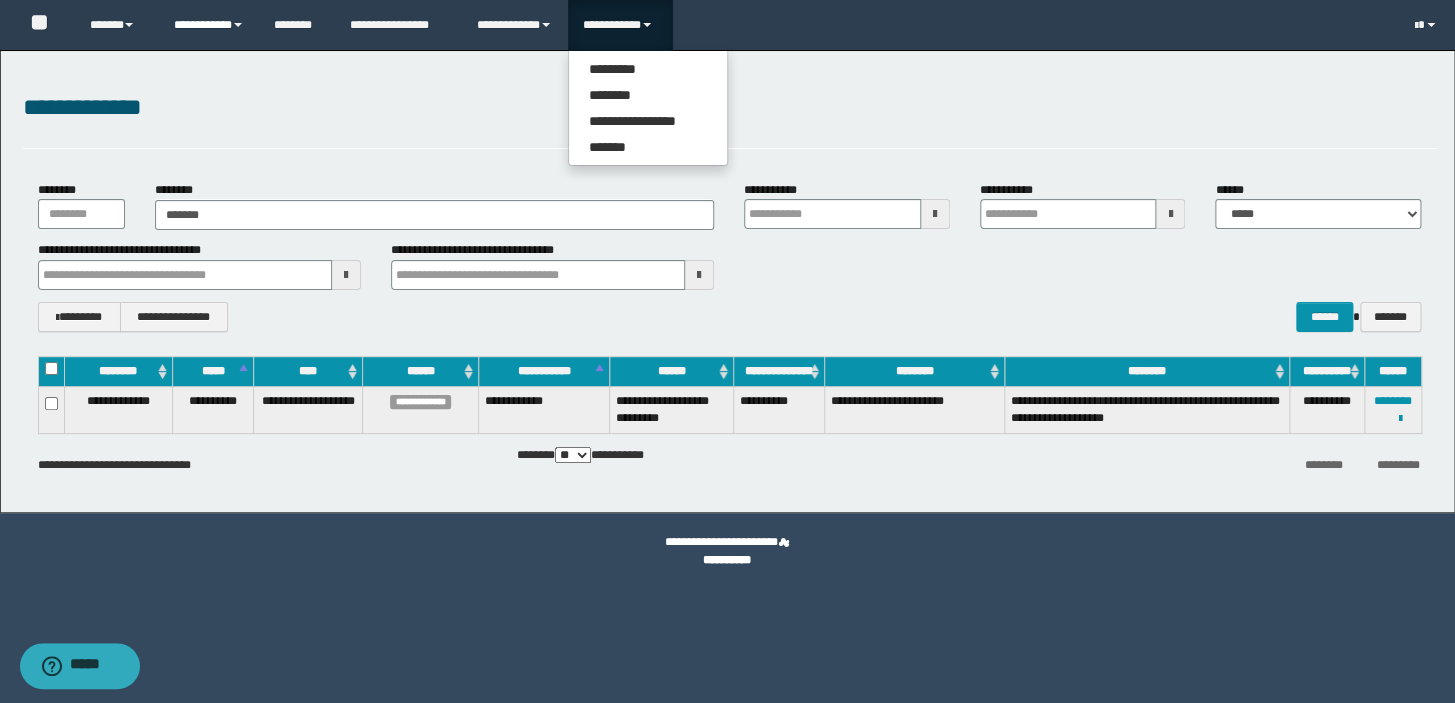 click on "**********" at bounding box center (209, 25) 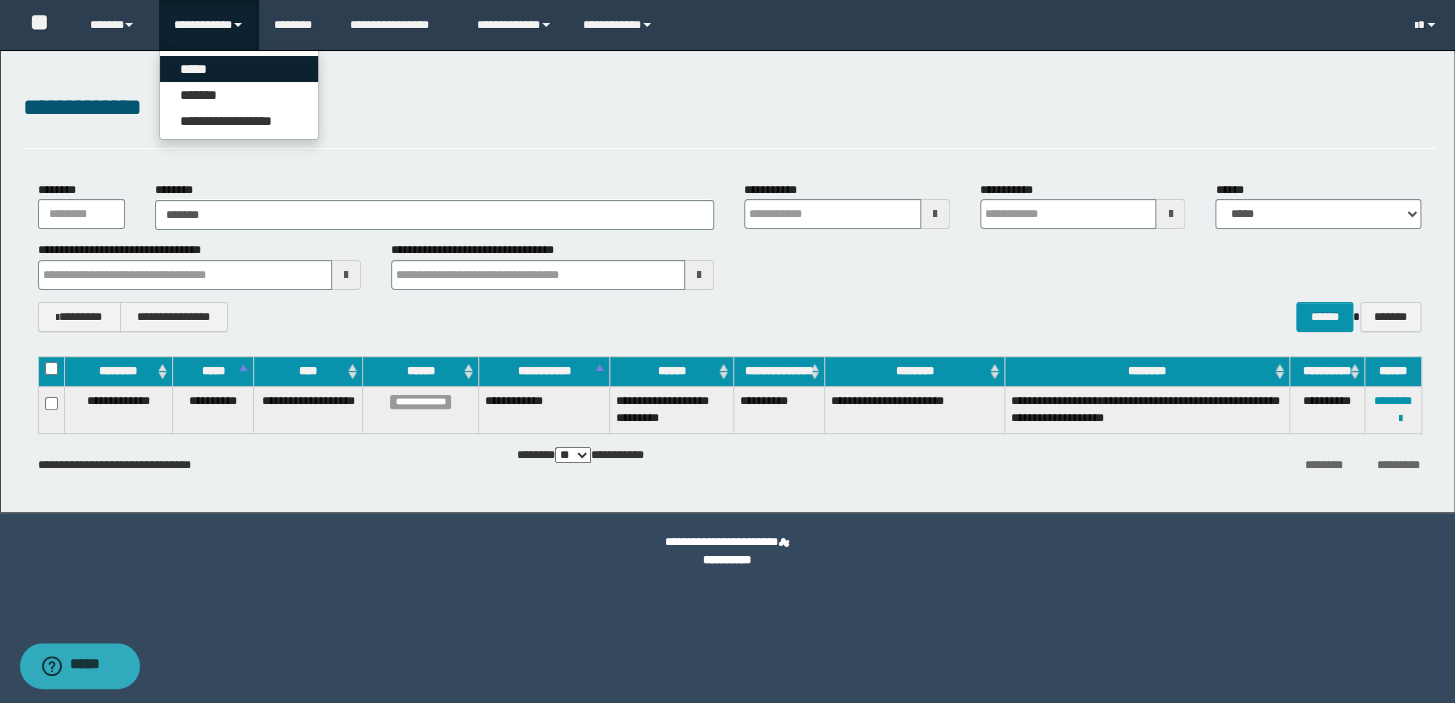 click on "*****" at bounding box center (239, 69) 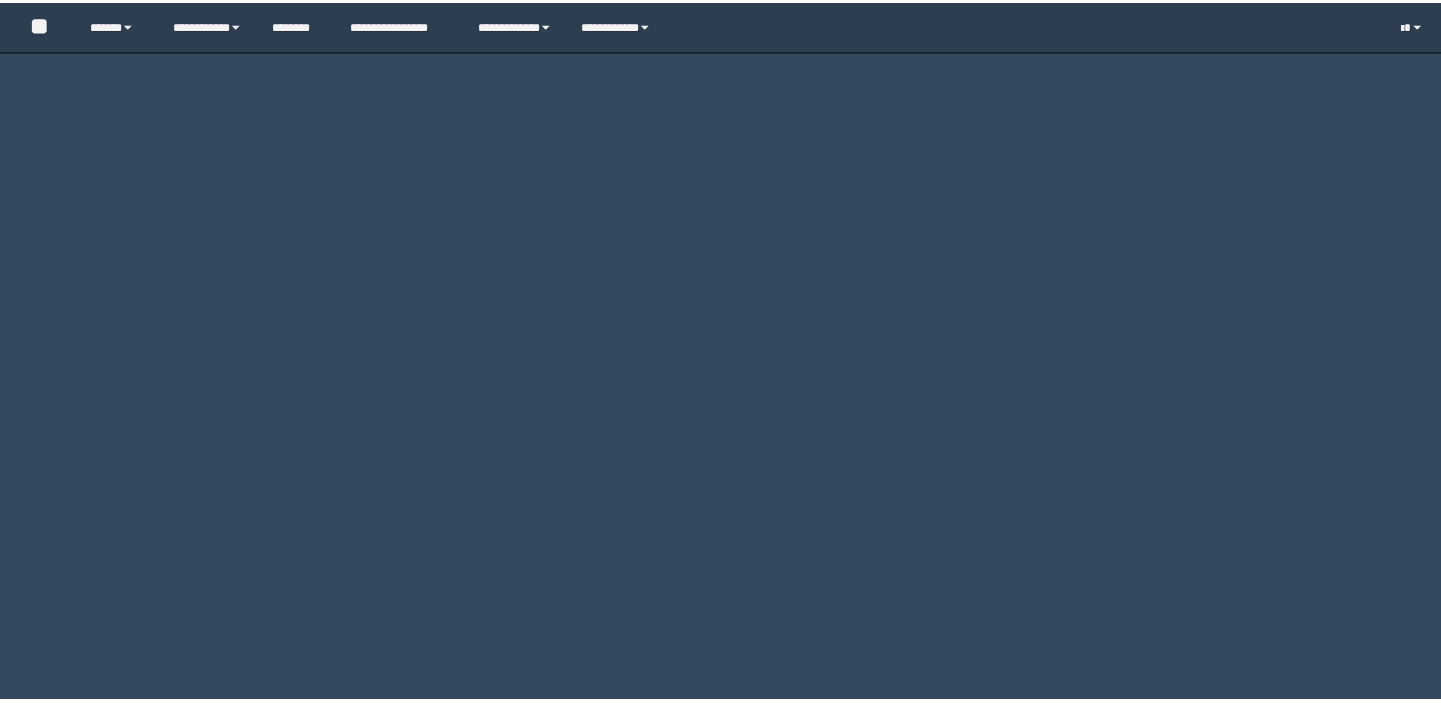 scroll, scrollTop: 0, scrollLeft: 0, axis: both 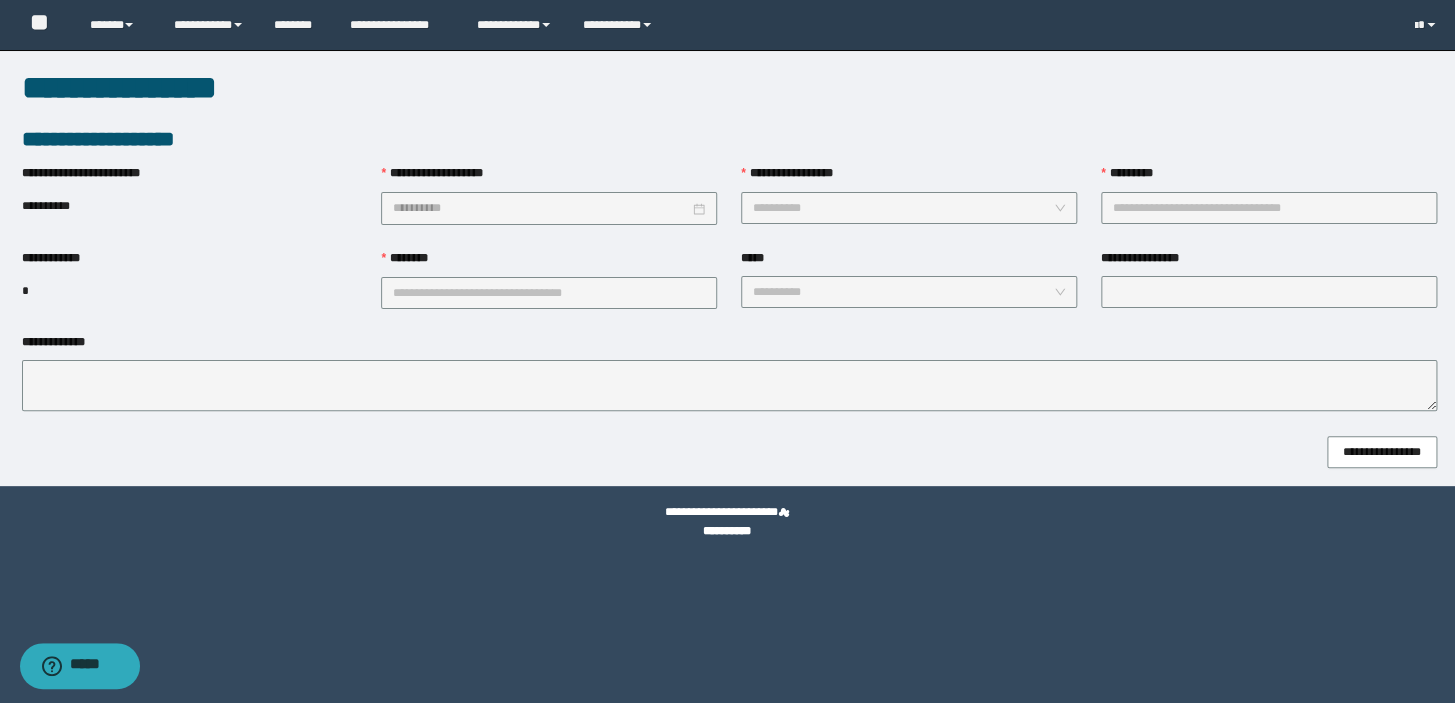click on "**********" at bounding box center [909, 206] 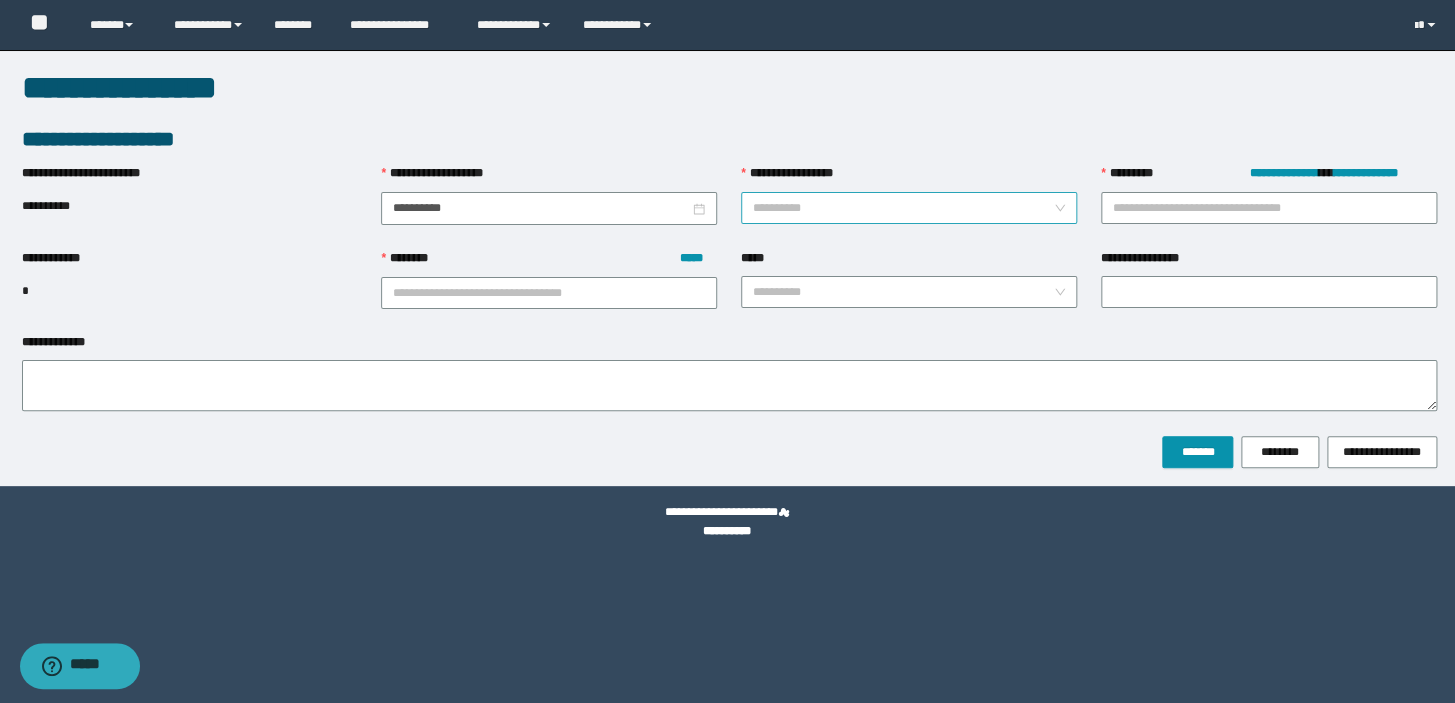 click on "**********" at bounding box center [909, 178] 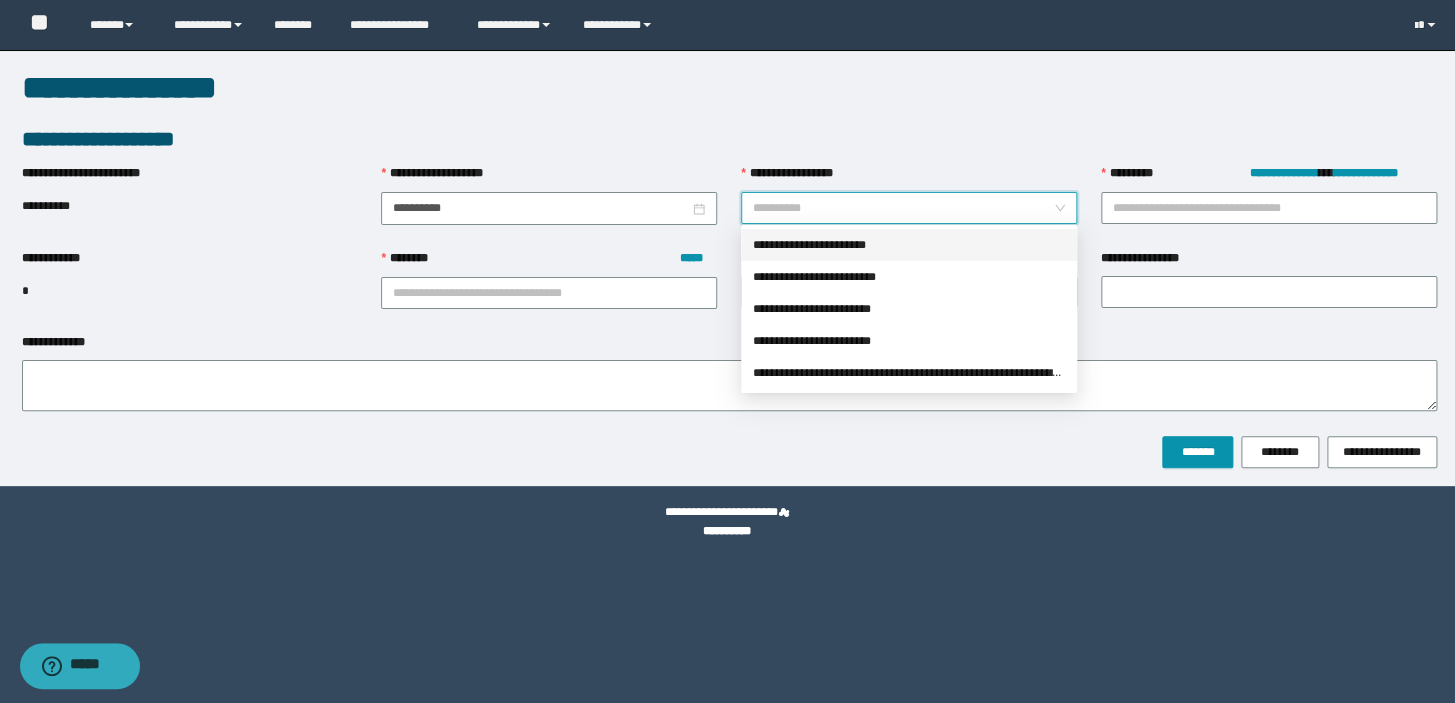 click on "**********" at bounding box center (909, 245) 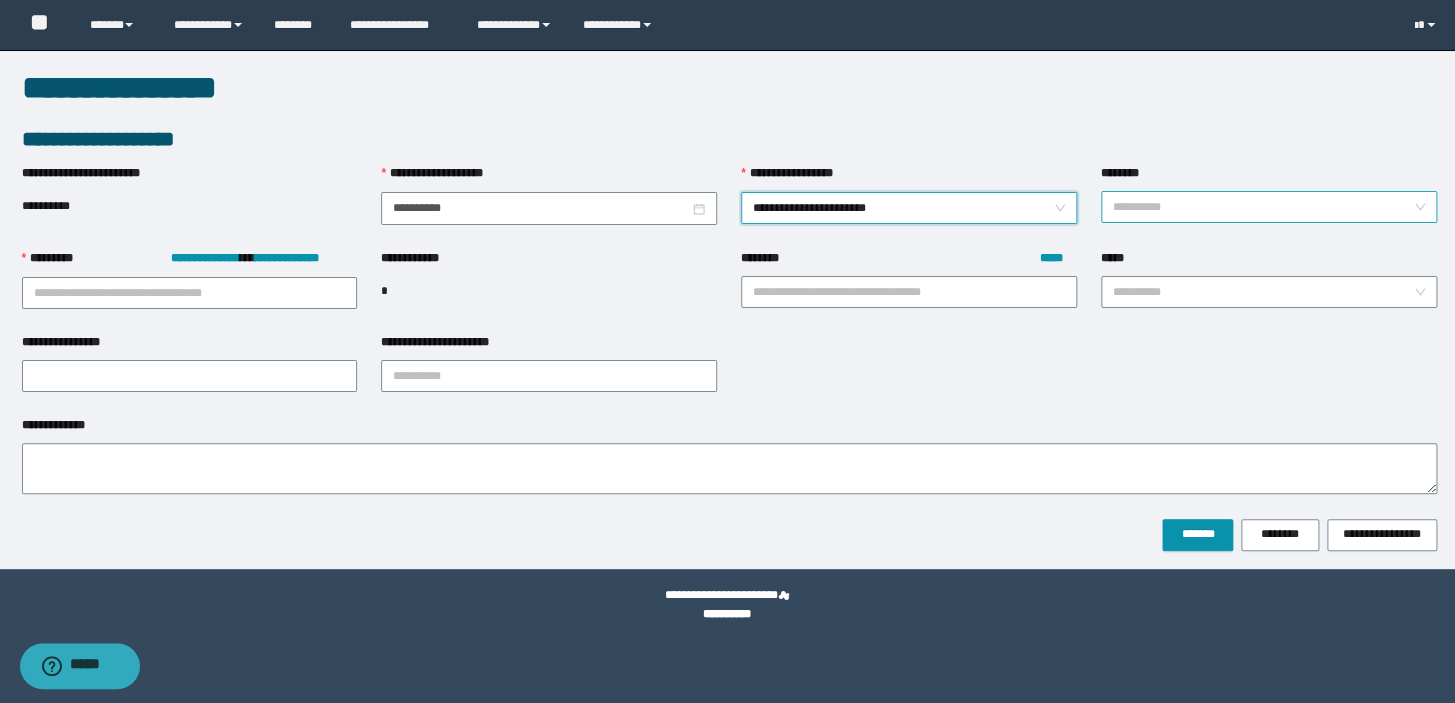 click on "********" at bounding box center (1263, 207) 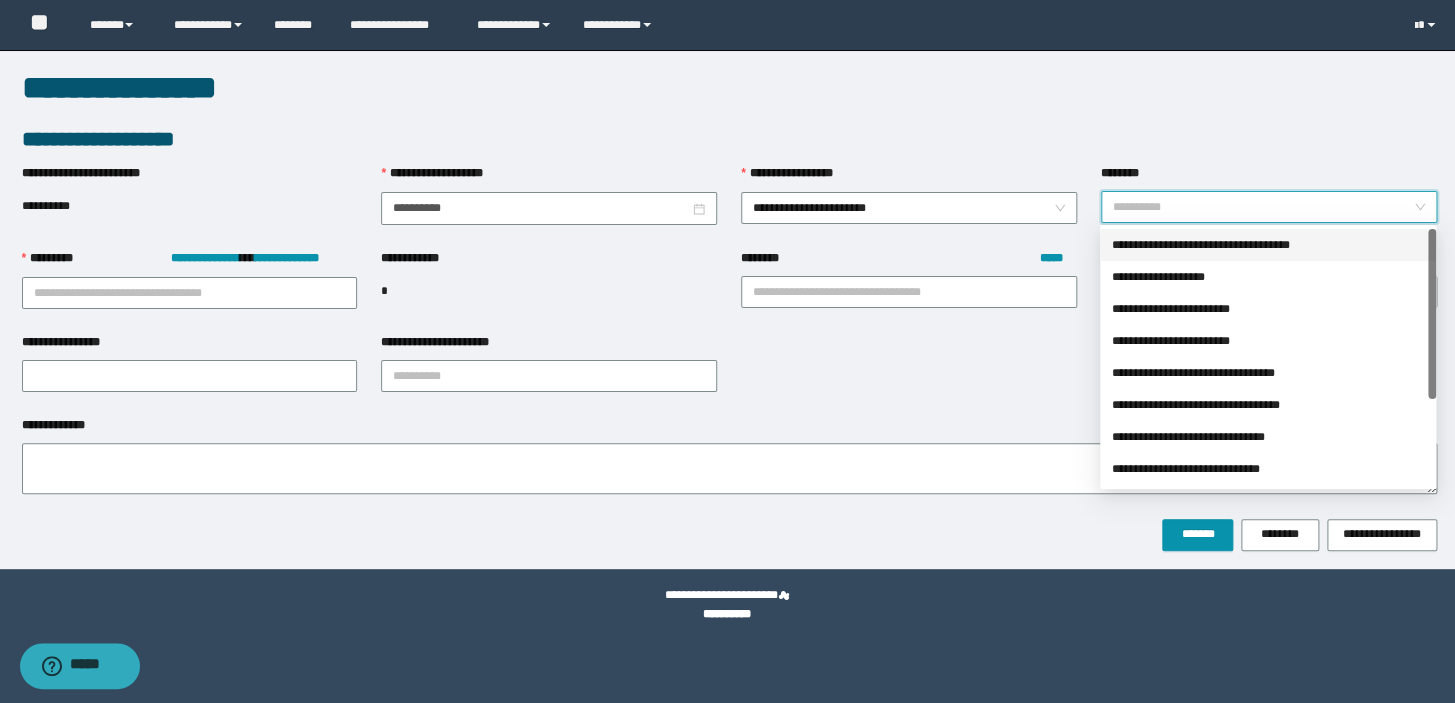 click on "**********" at bounding box center [1268, 245] 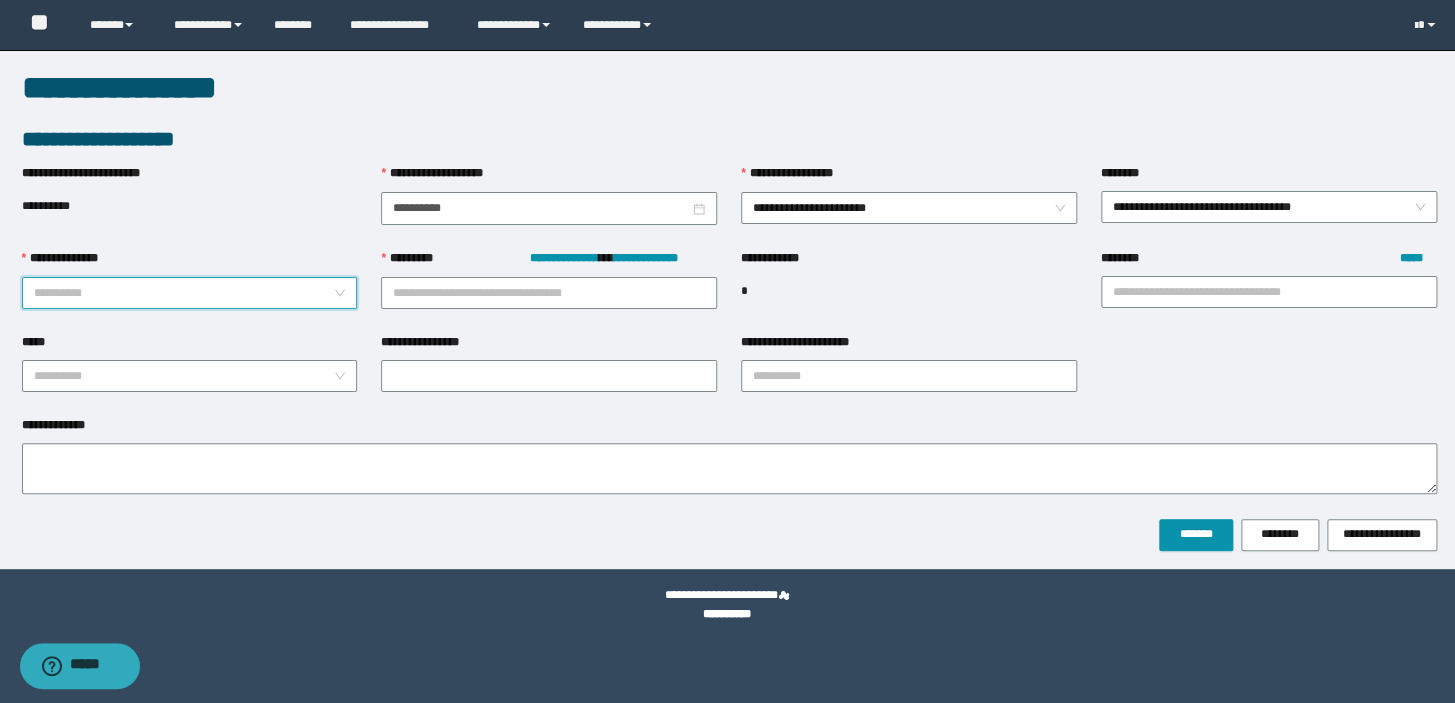 click on "**********" at bounding box center (184, 293) 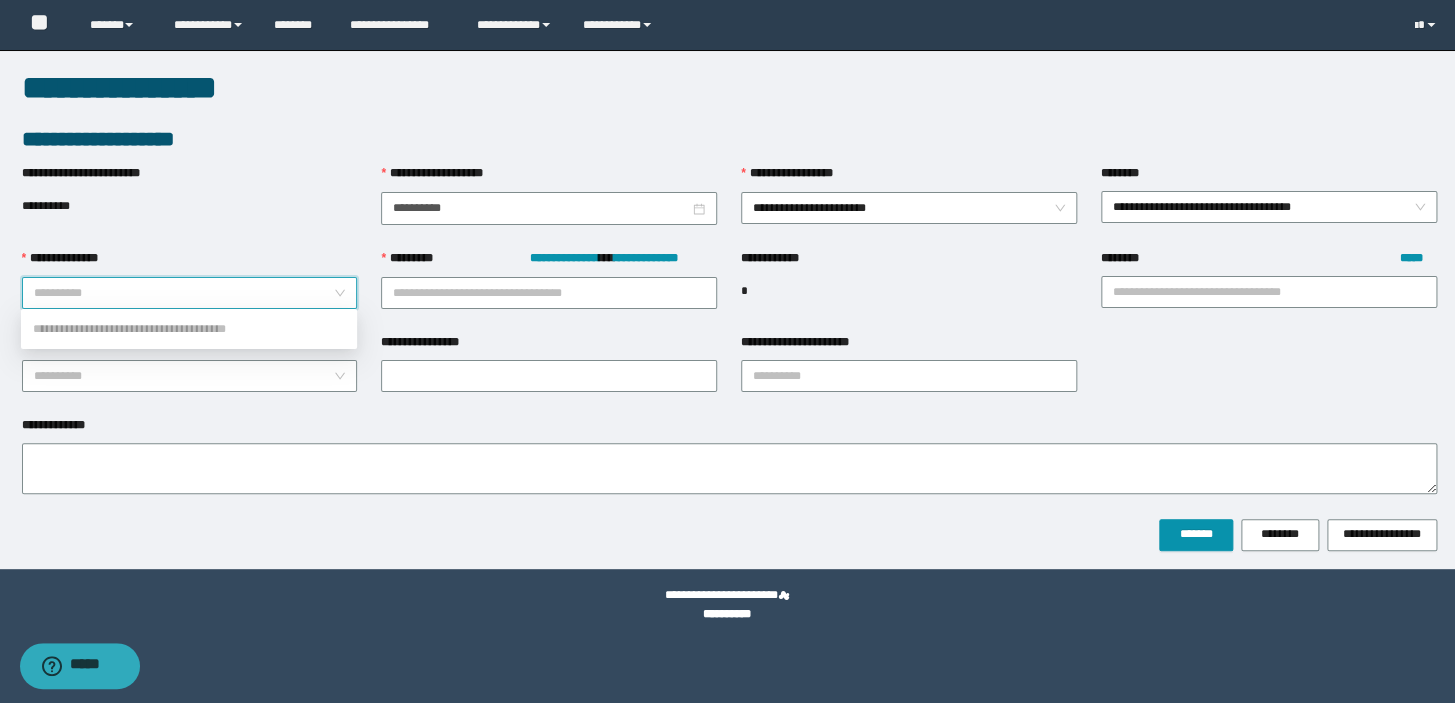click on "**********" at bounding box center [189, 329] 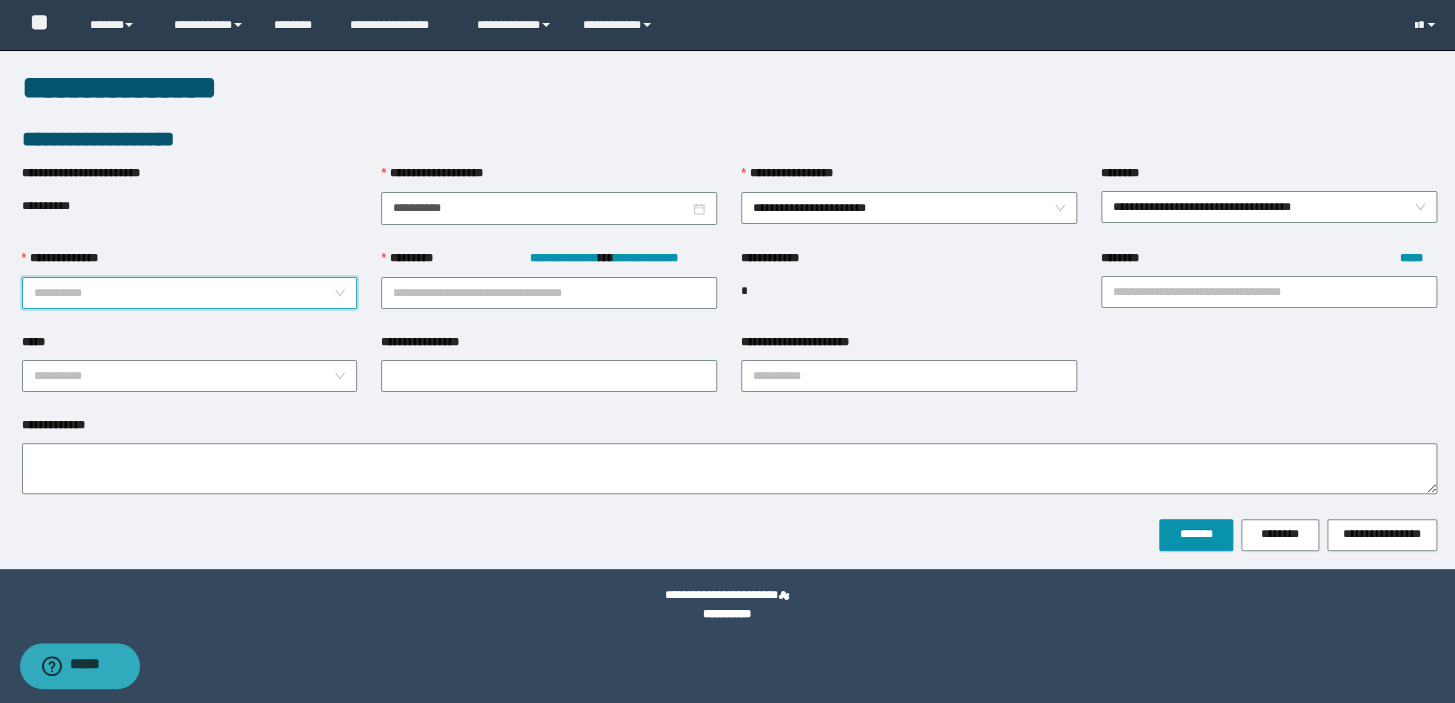 click on "**********" at bounding box center (184, 293) 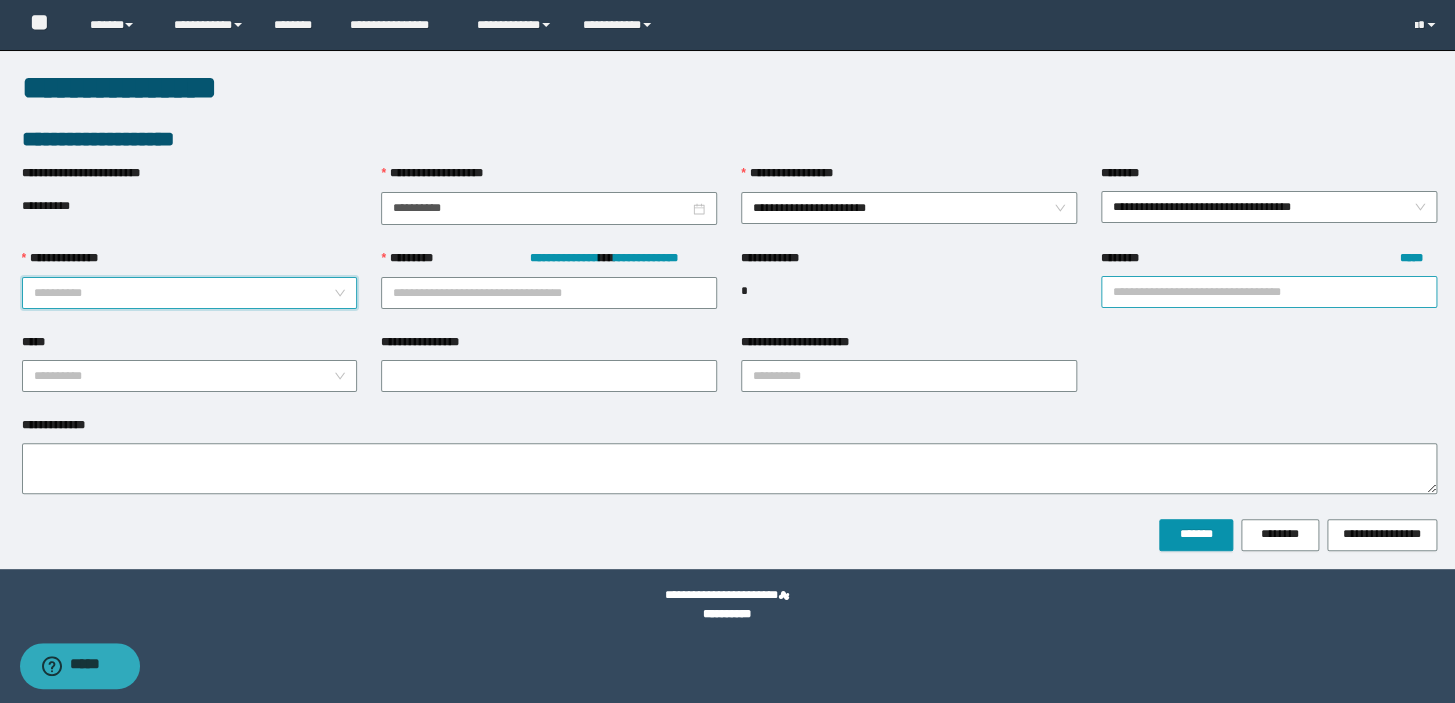 click on "******** *****" at bounding box center [1269, 292] 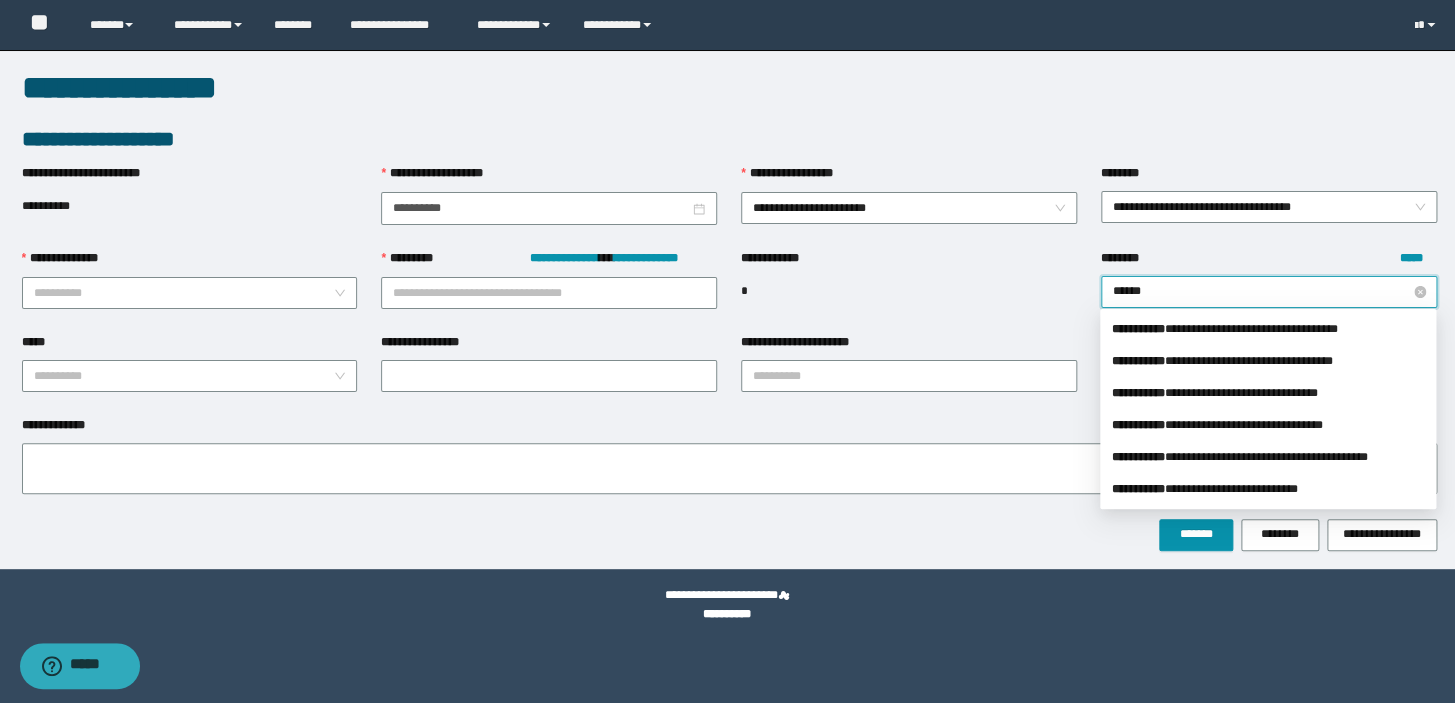 type on "*******" 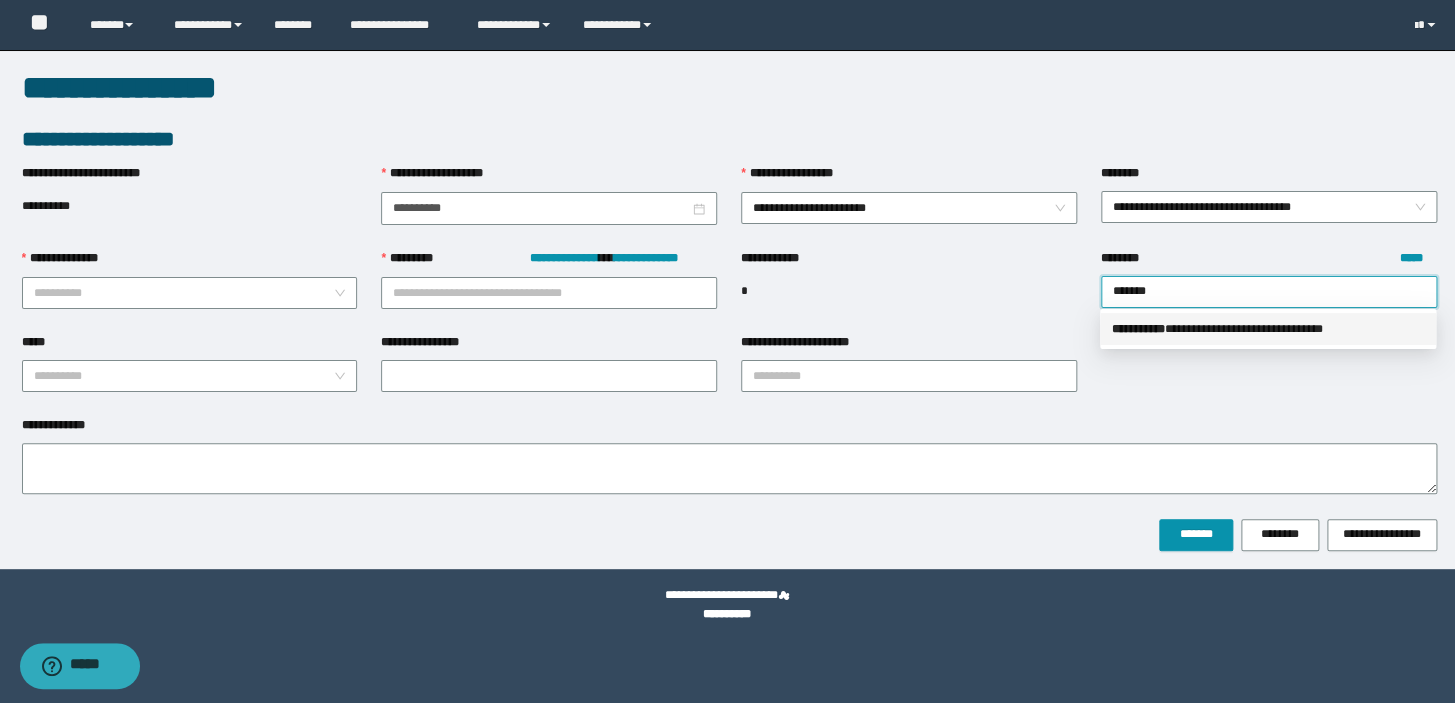 click on "**********" at bounding box center [1268, 329] 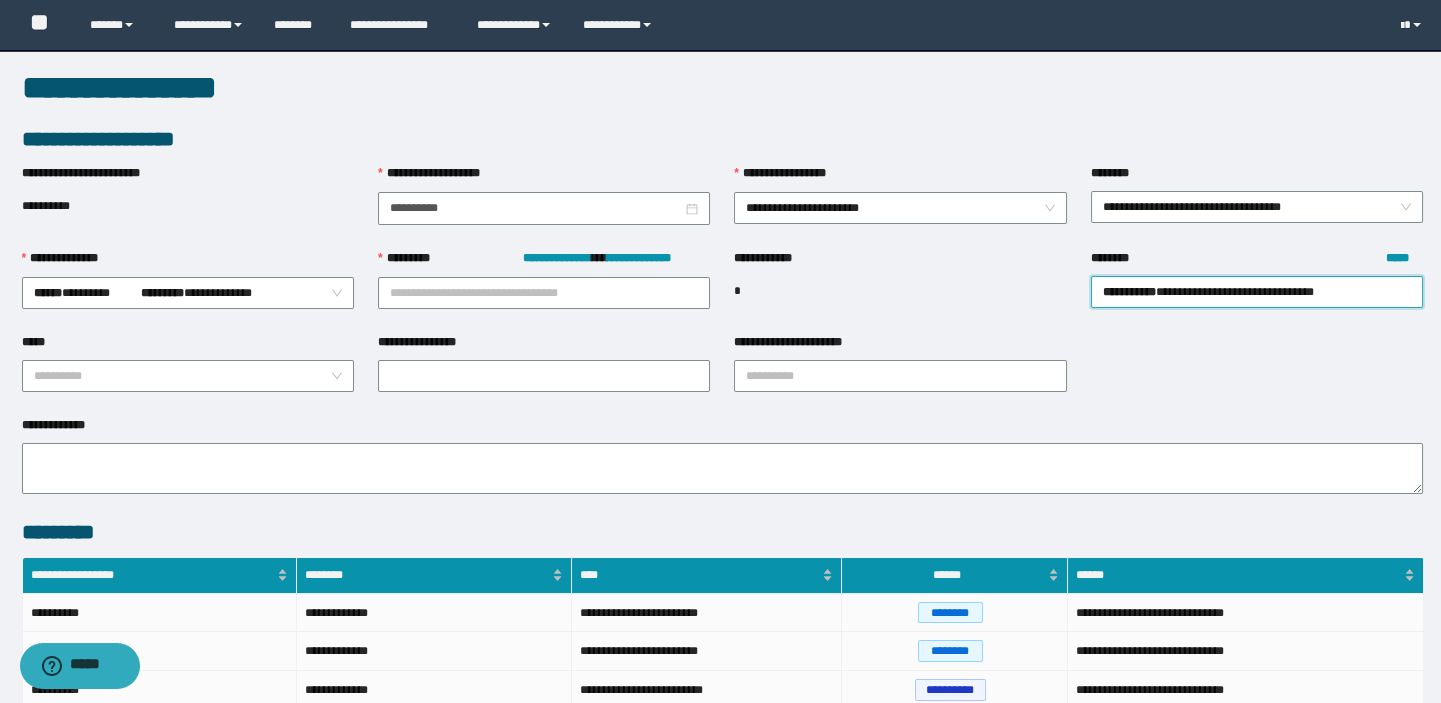 click on "**********" at bounding box center (544, 263) 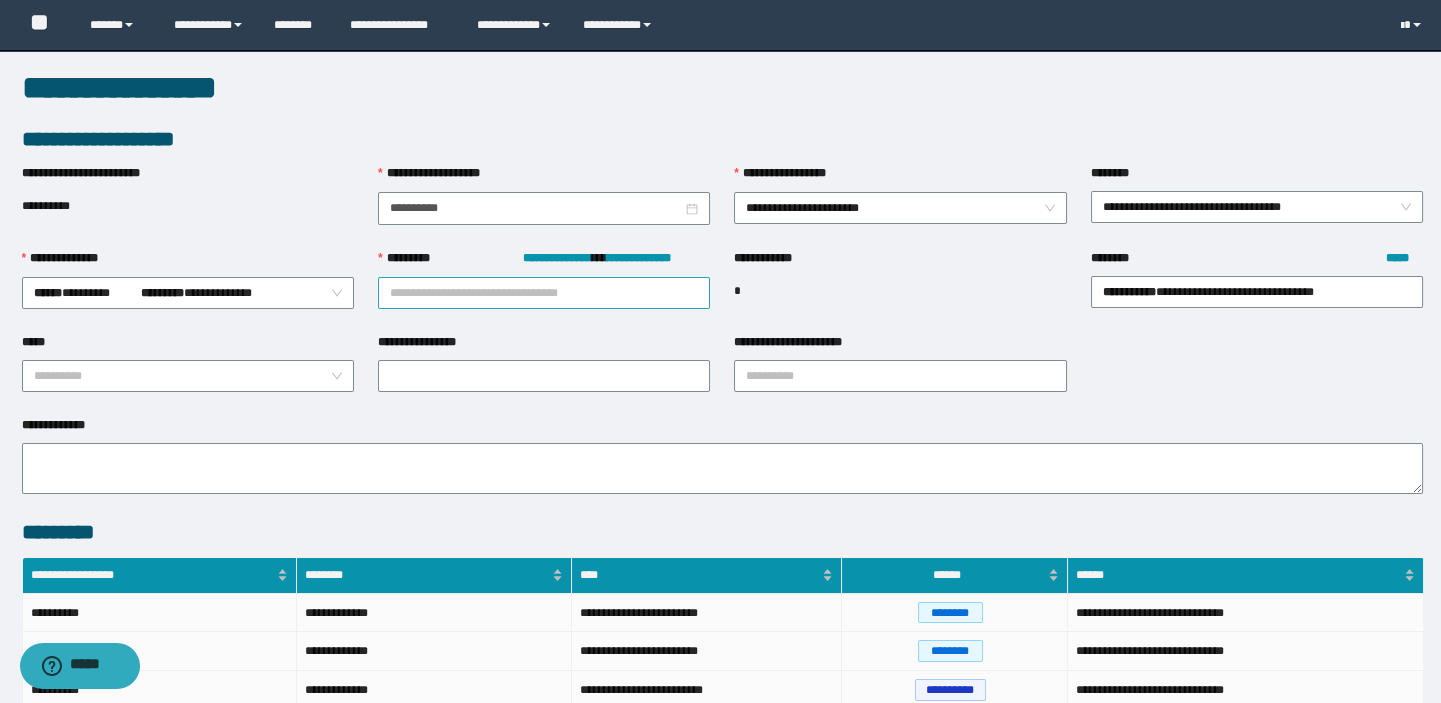click on "**********" at bounding box center [544, 293] 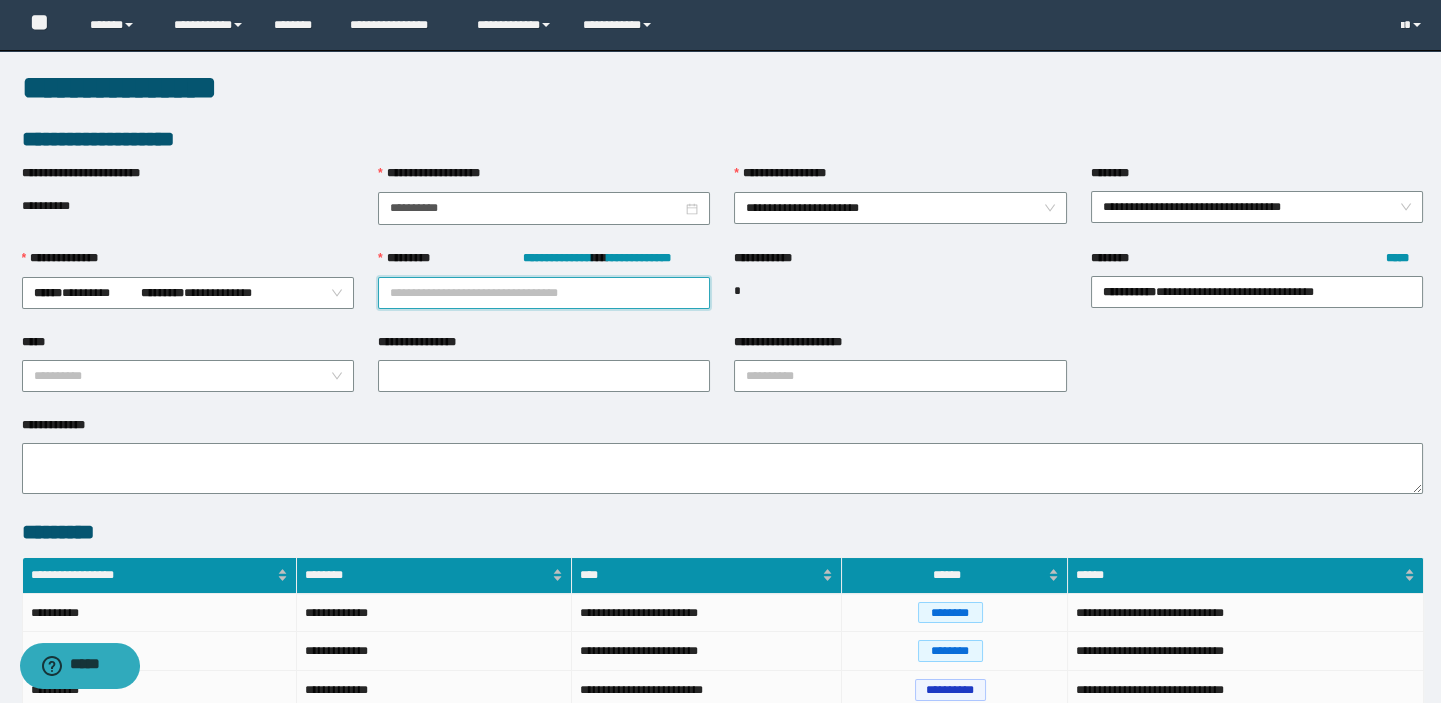 click on "**********" at bounding box center (544, 293) 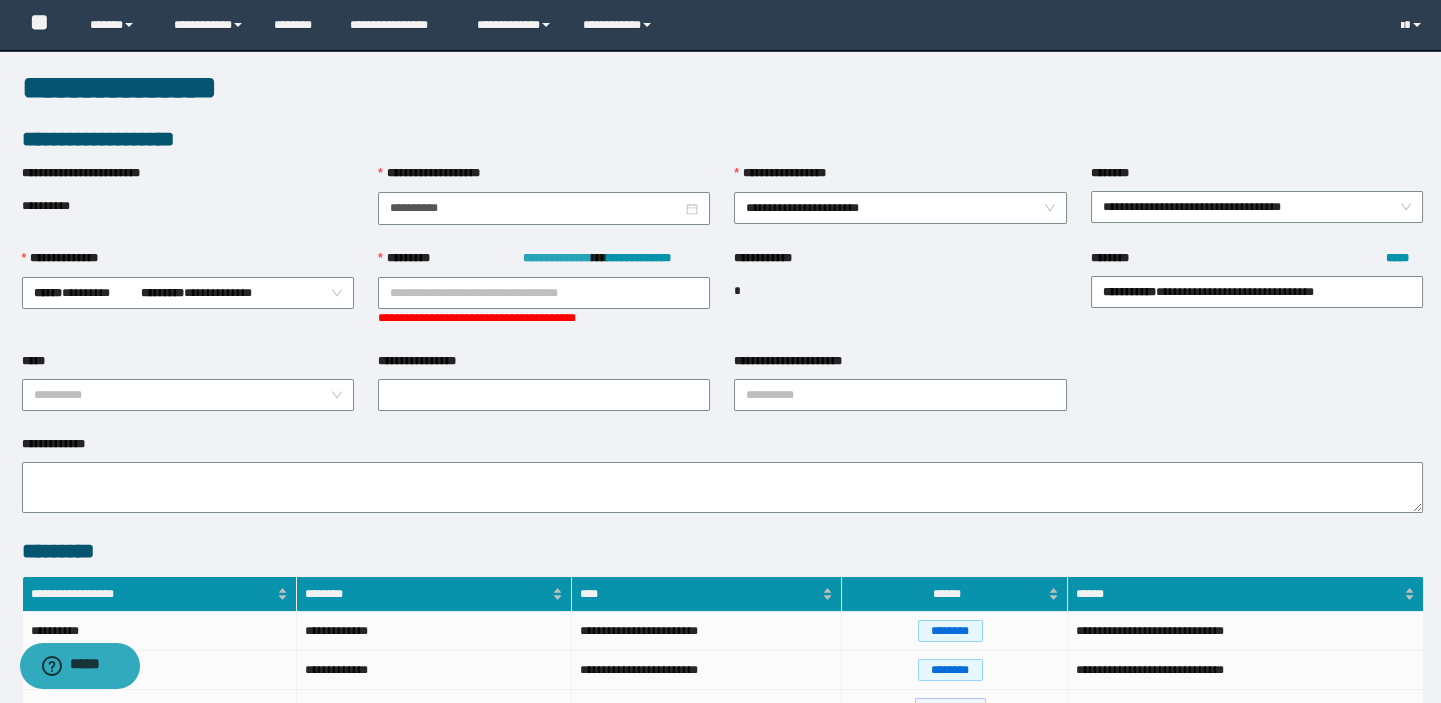 click on "**********" at bounding box center (557, 258) 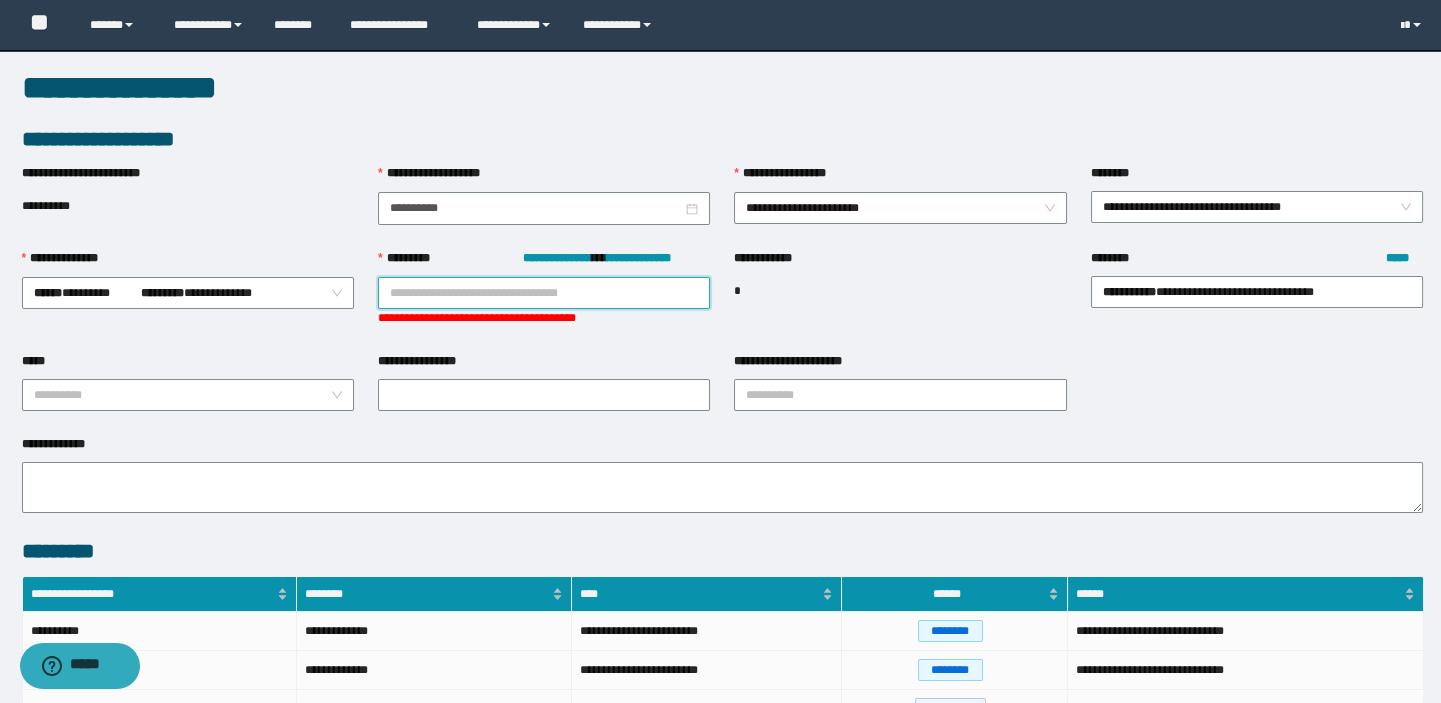 click on "**********" at bounding box center [544, 293] 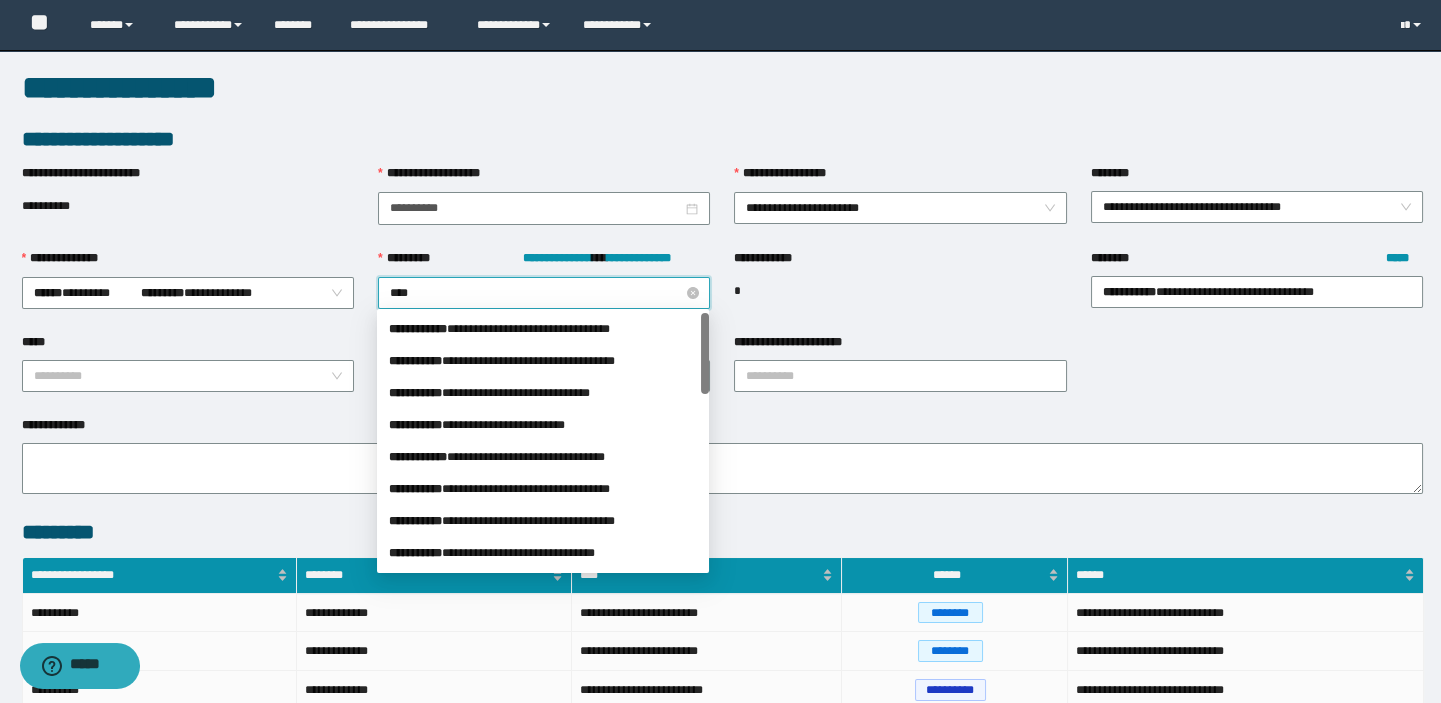 type on "*****" 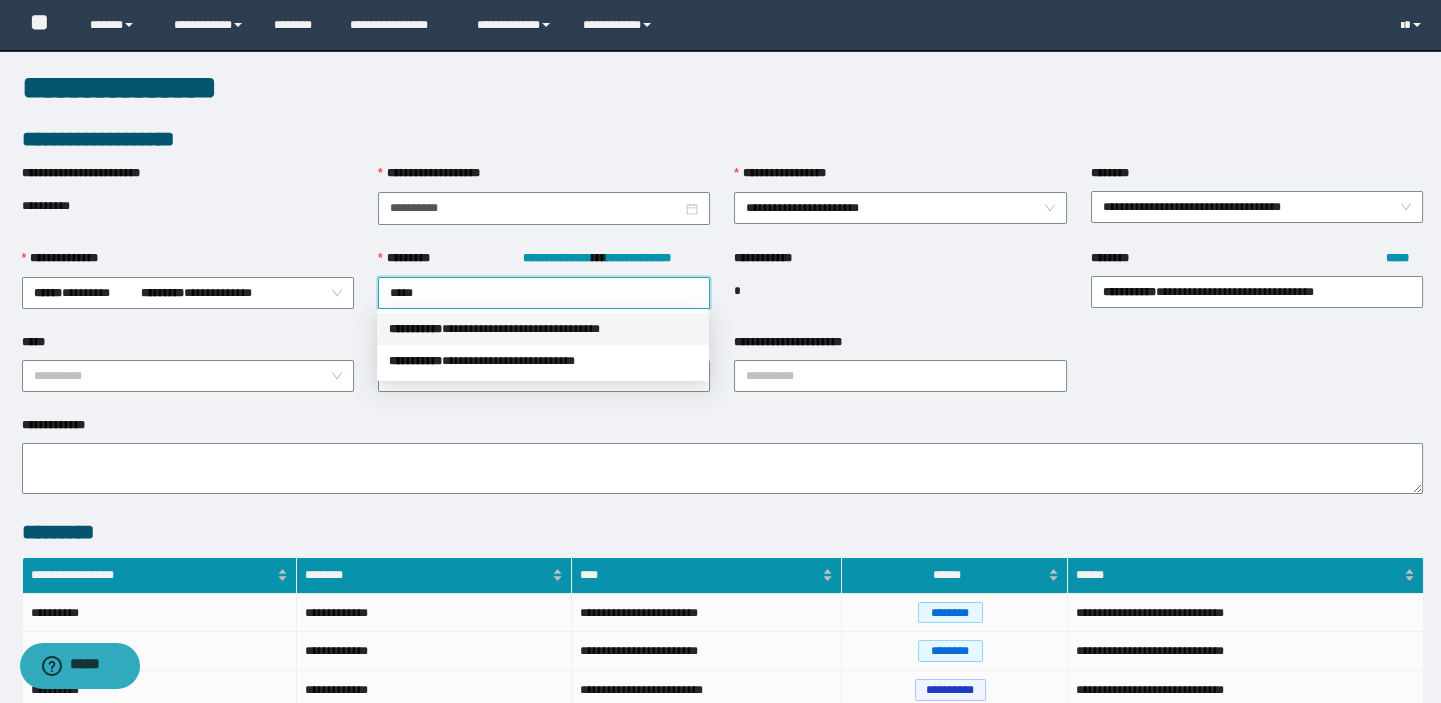 click on "**********" at bounding box center [543, 329] 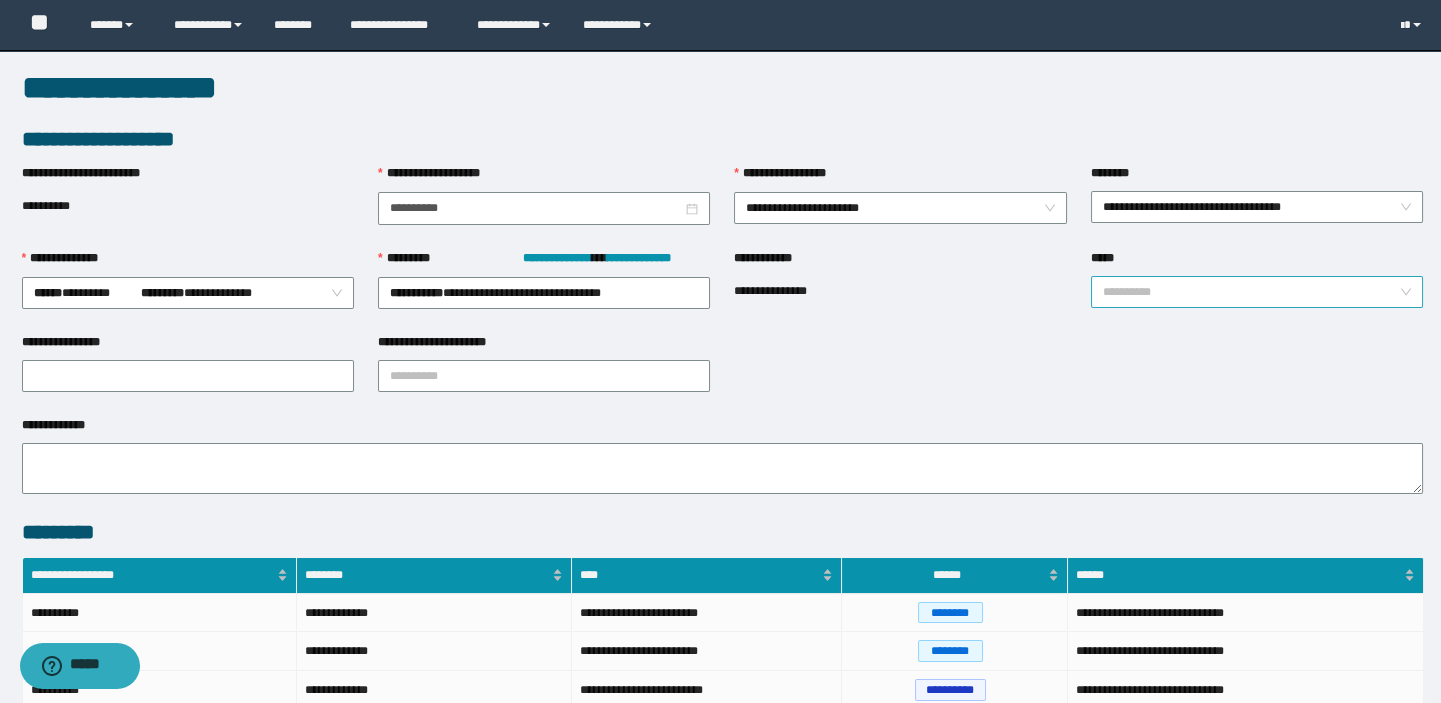 click on "*****" at bounding box center (1251, 292) 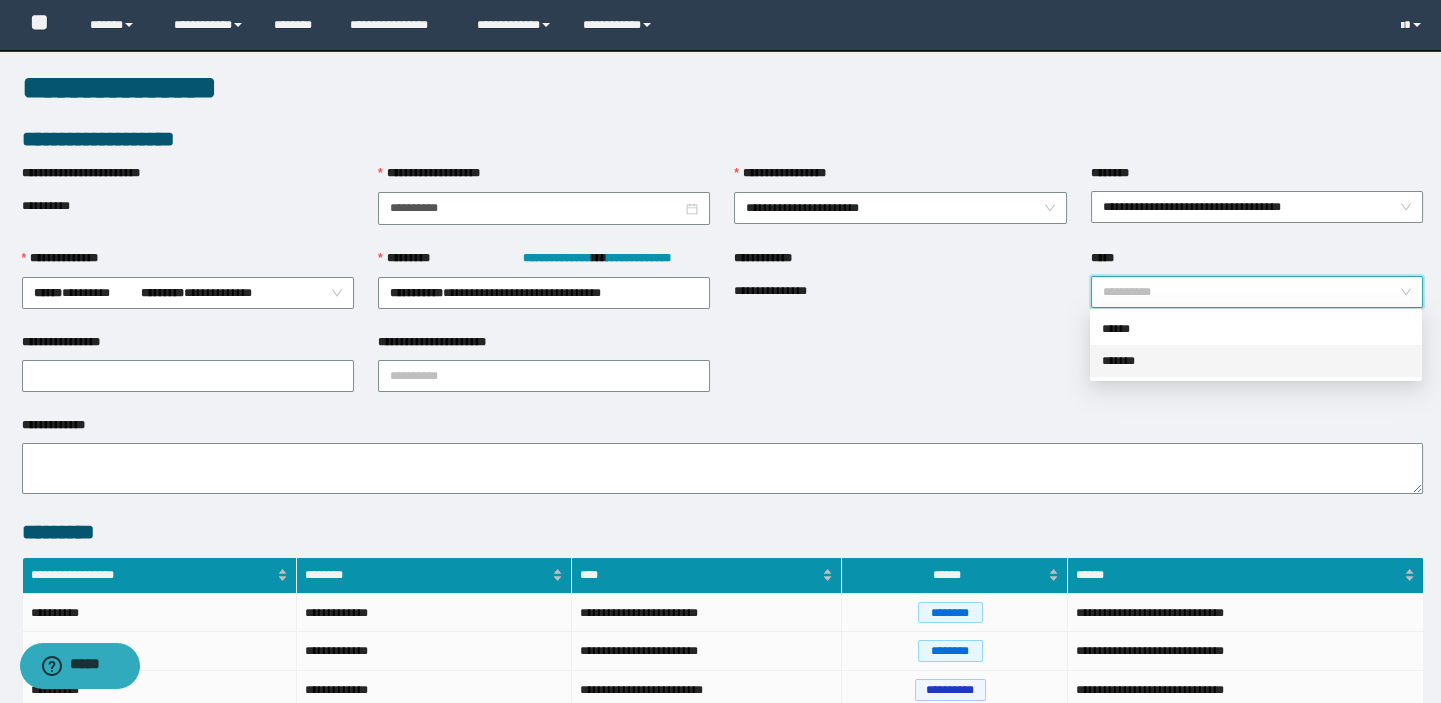 click on "*******" at bounding box center [1256, 361] 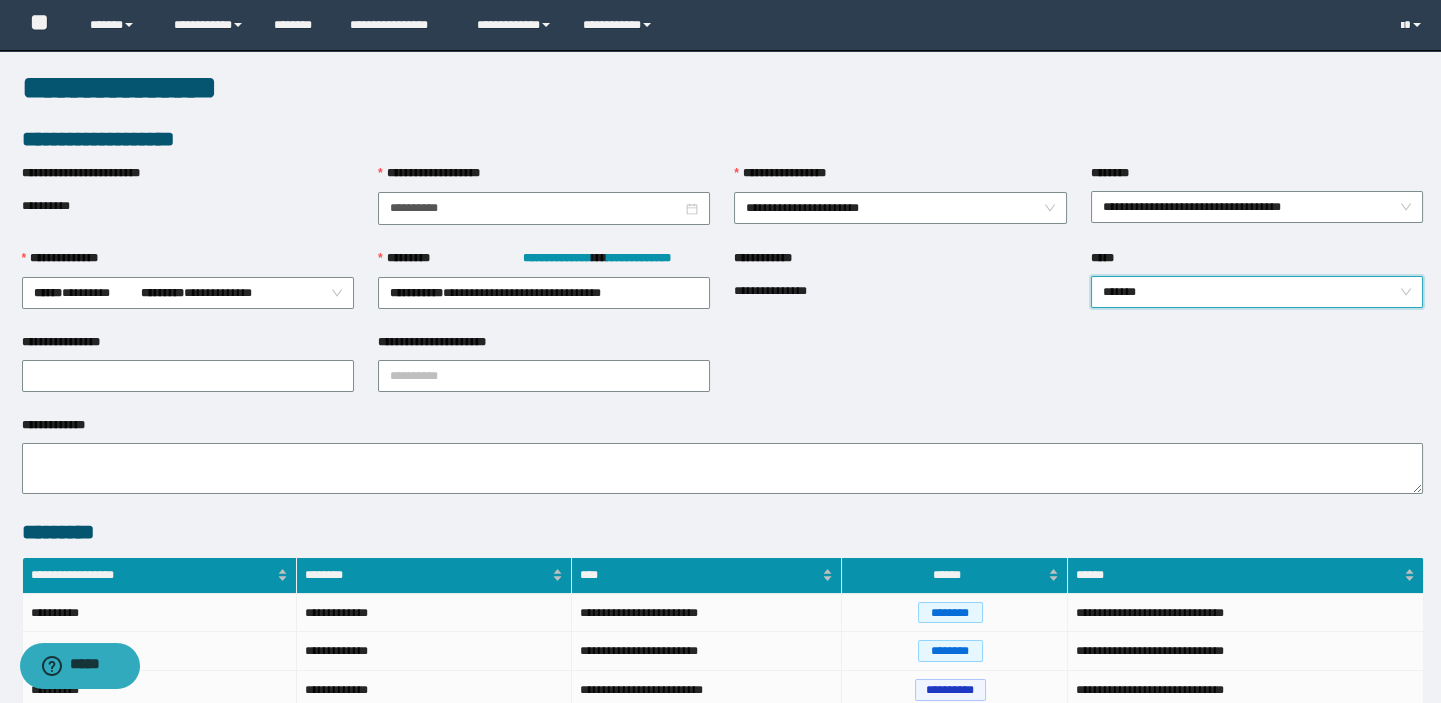 click on "**********" at bounding box center (900, 291) 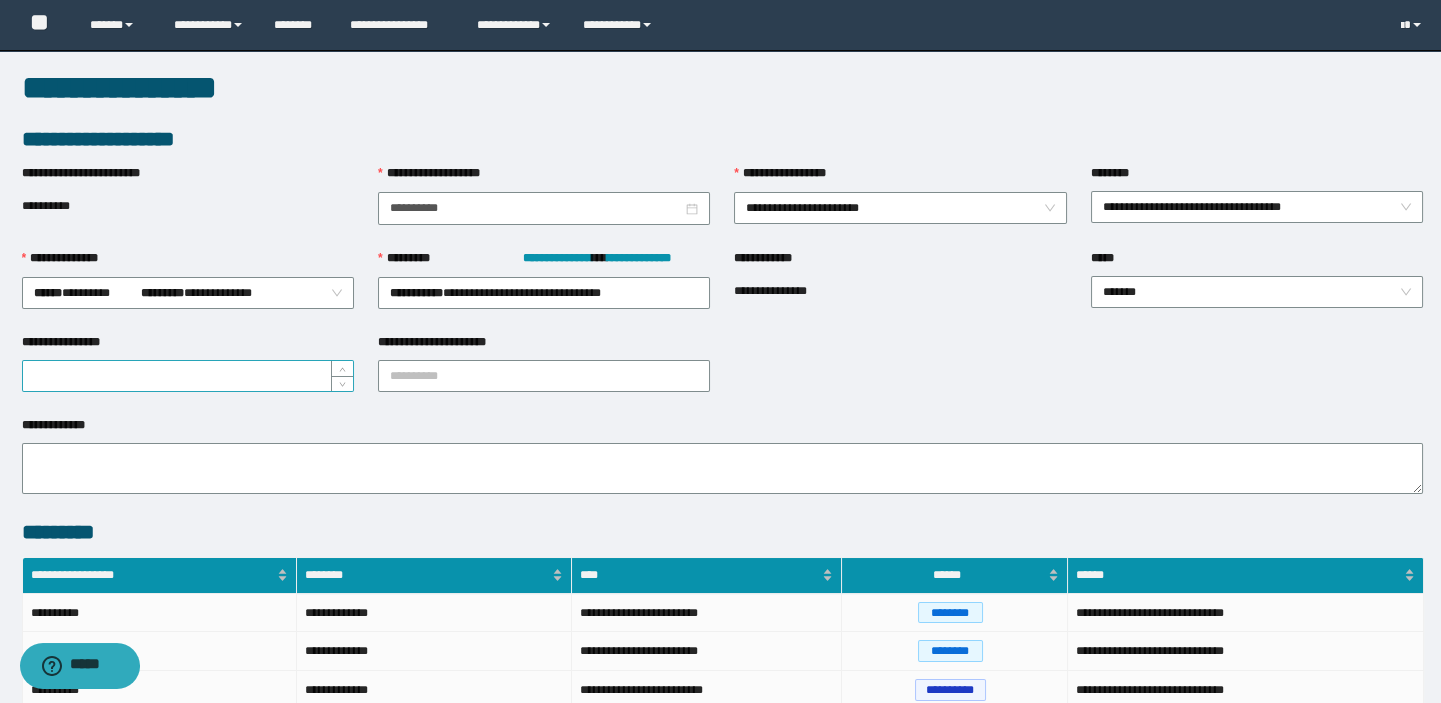 click on "**********" at bounding box center (188, 376) 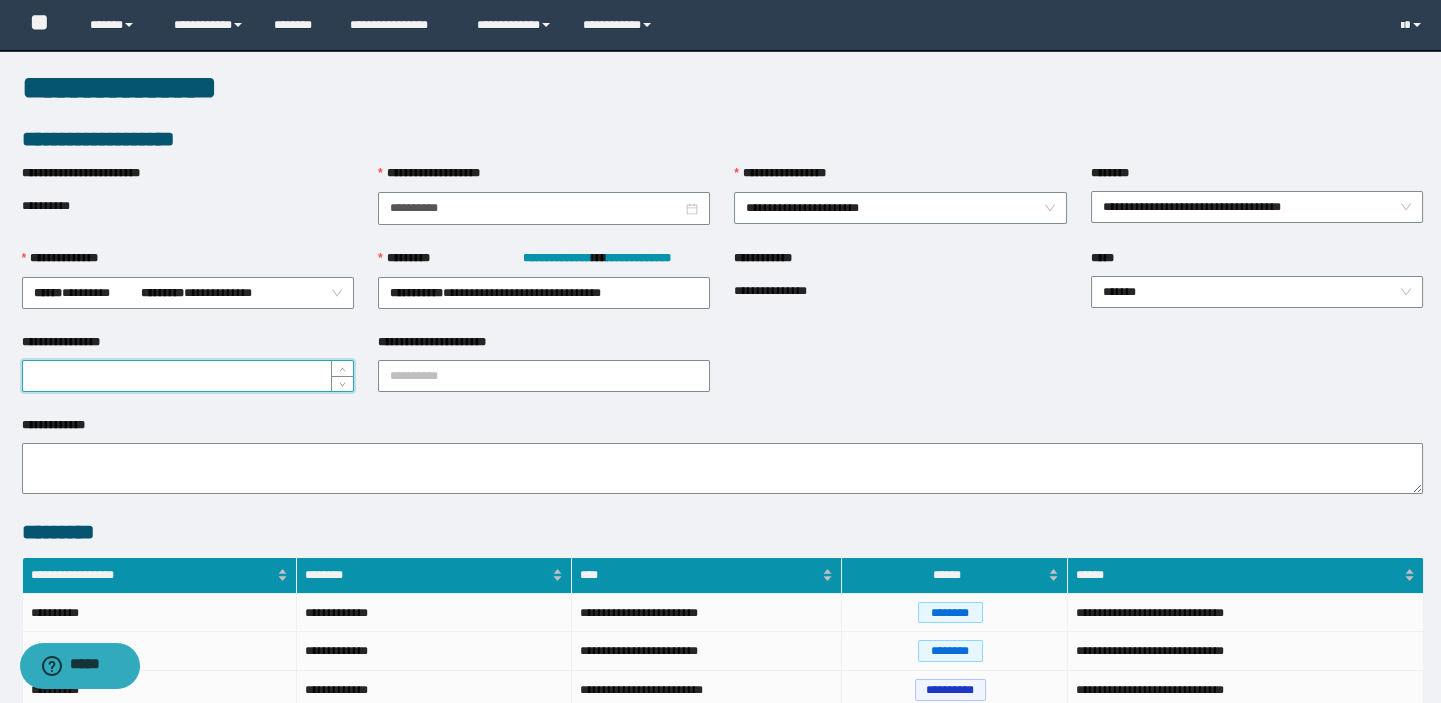 click on "**********" at bounding box center [188, 346] 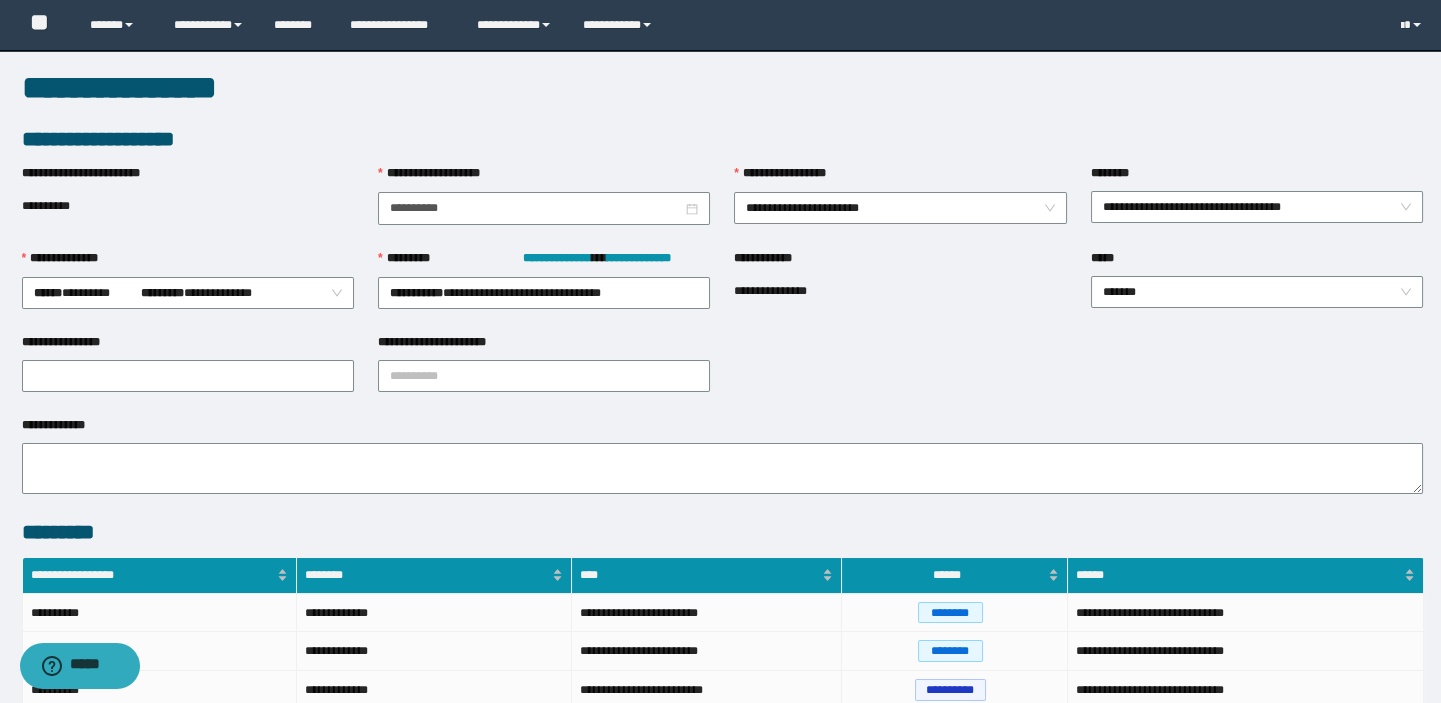 click on "**********" at bounding box center [441, 342] 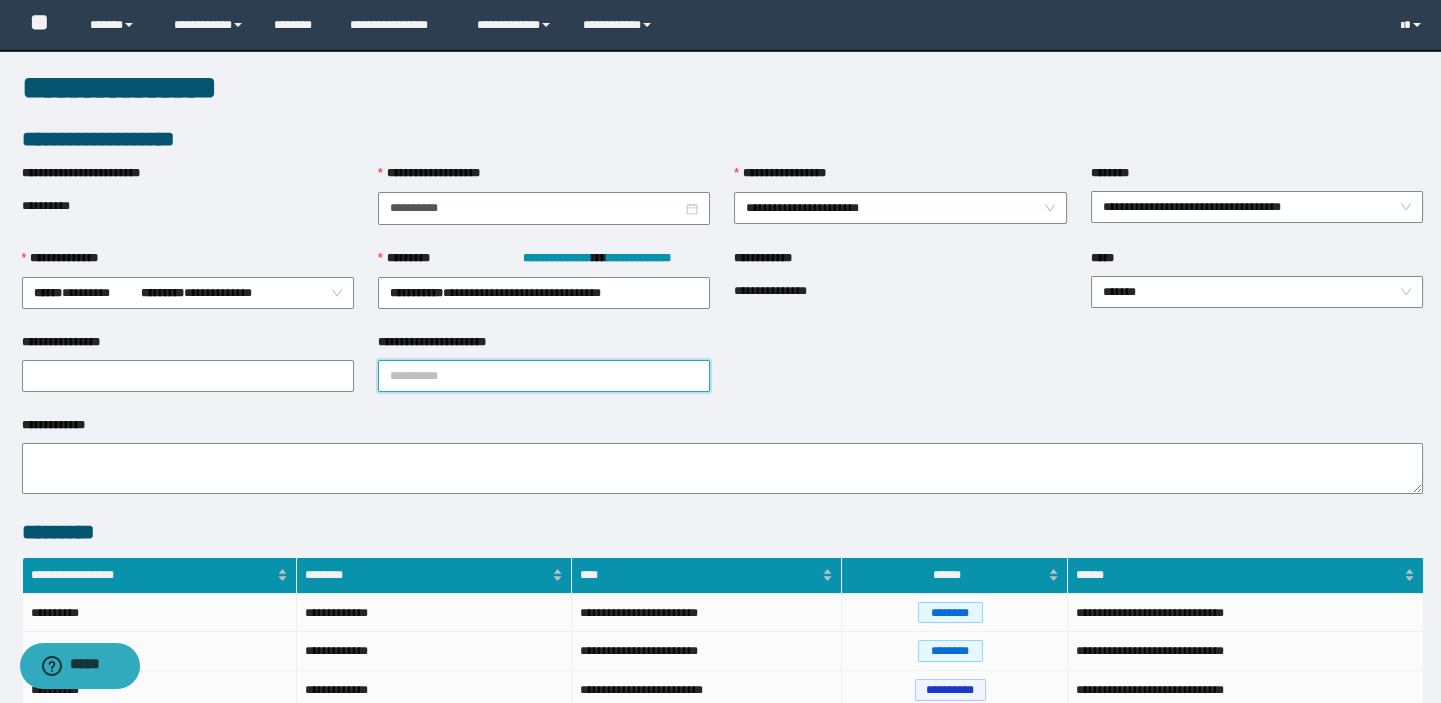 click at bounding box center (535, 376) 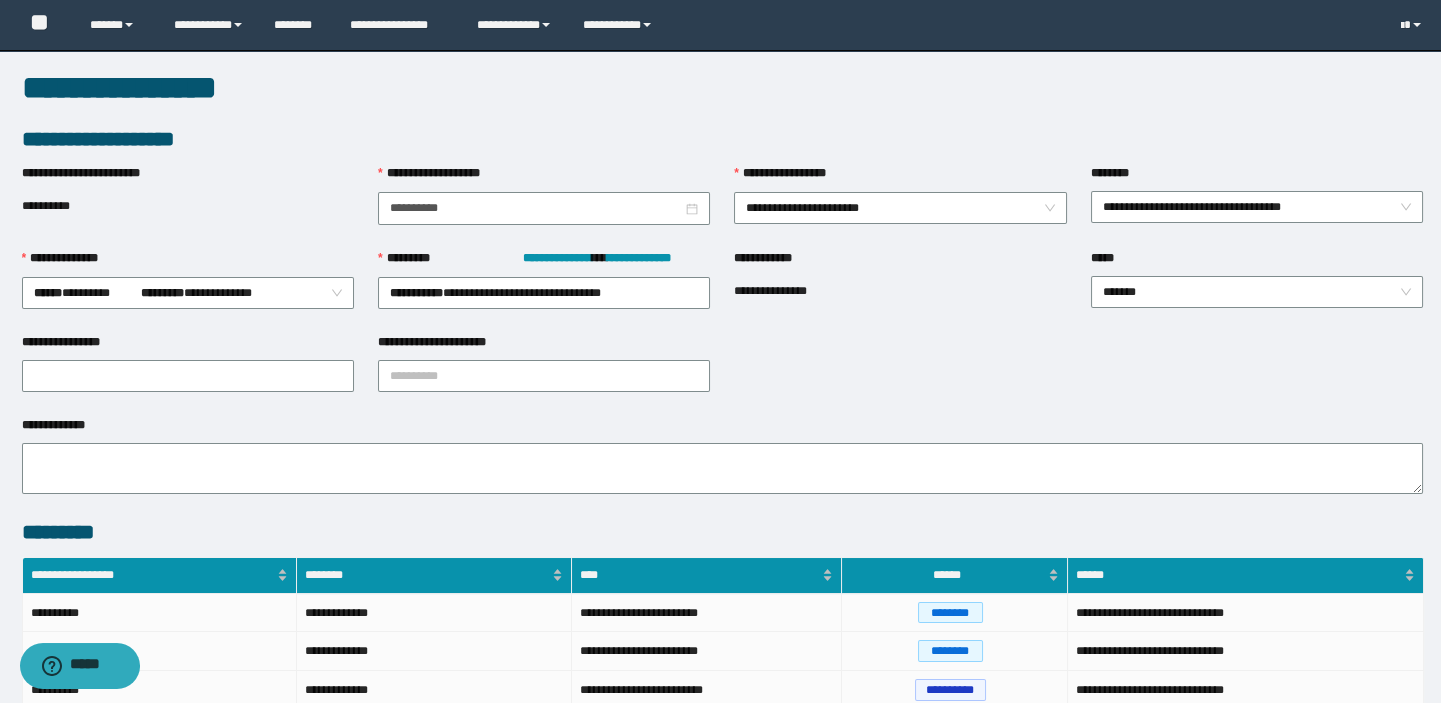 click on "**********" at bounding box center (544, 346) 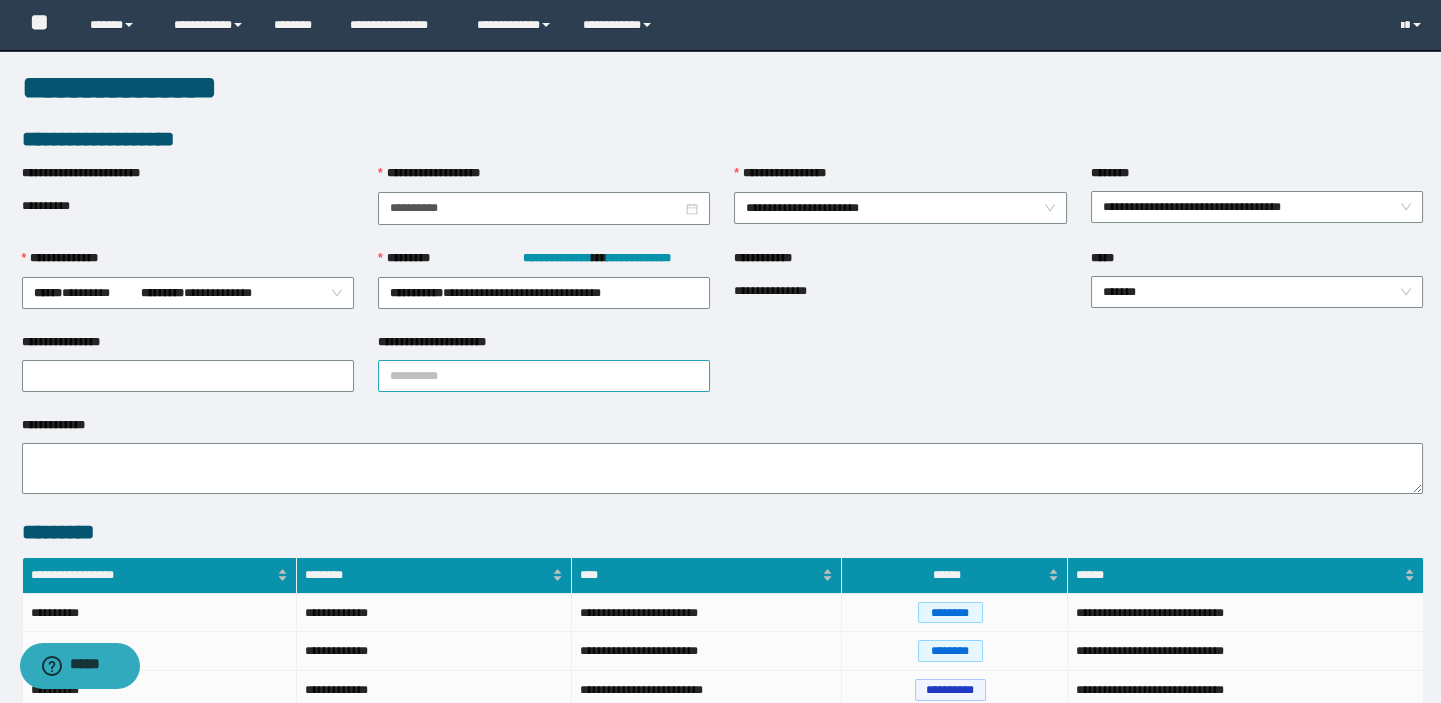 drag, startPoint x: 594, startPoint y: 338, endPoint x: 592, endPoint y: 360, distance: 22.090721 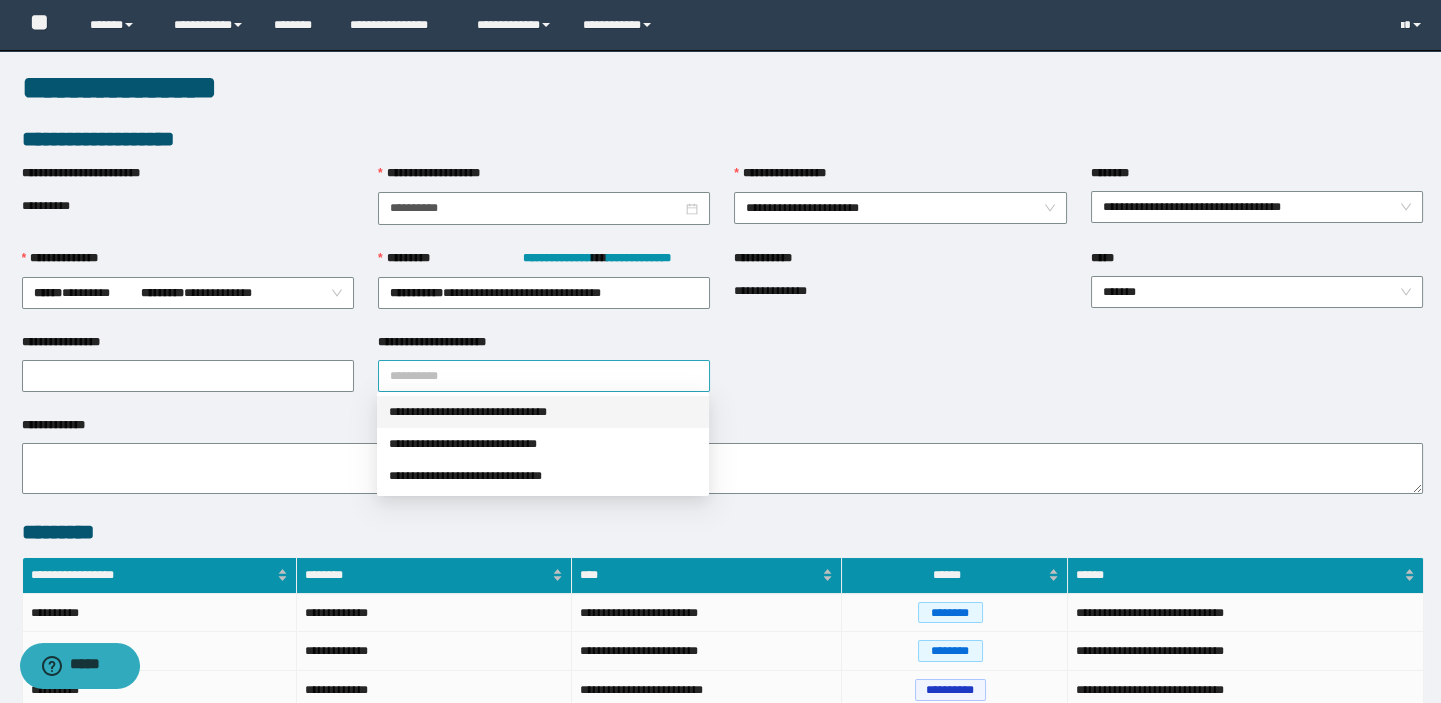 click at bounding box center (535, 376) 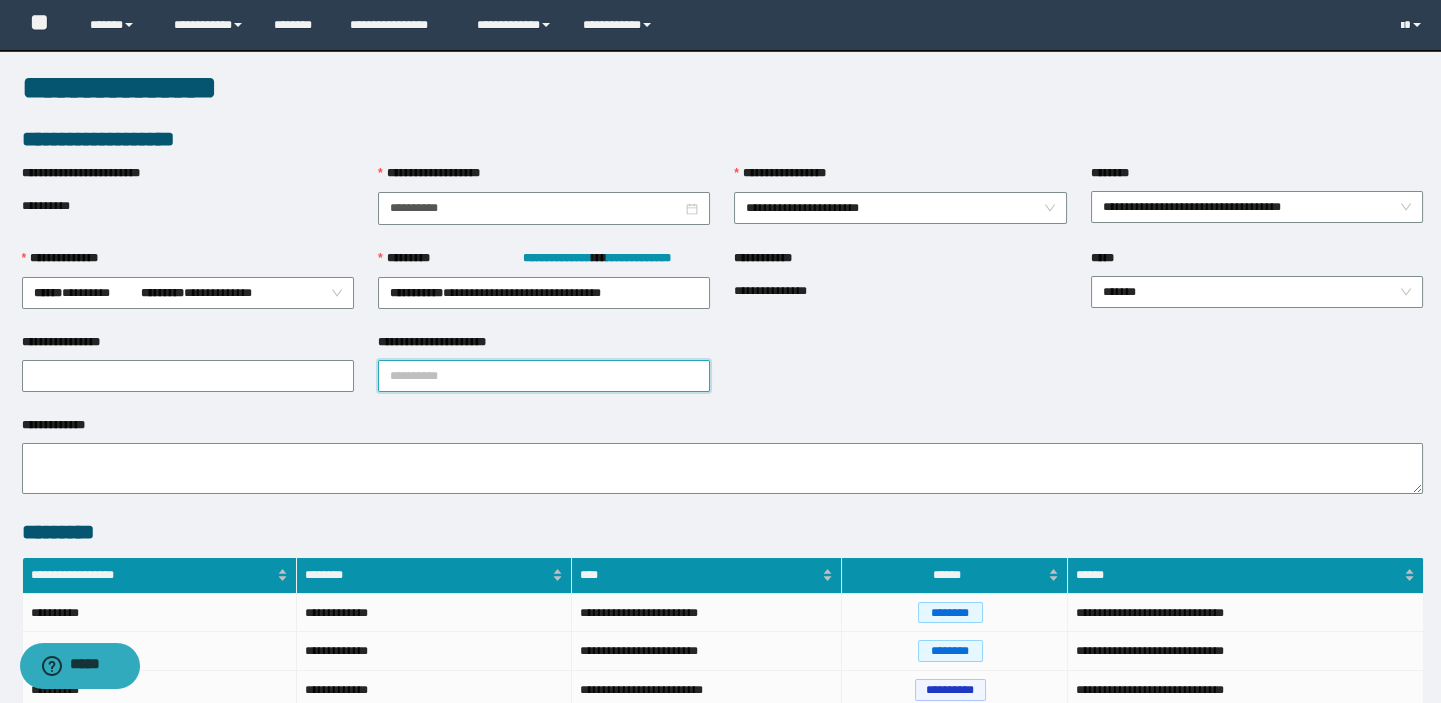click at bounding box center (535, 376) 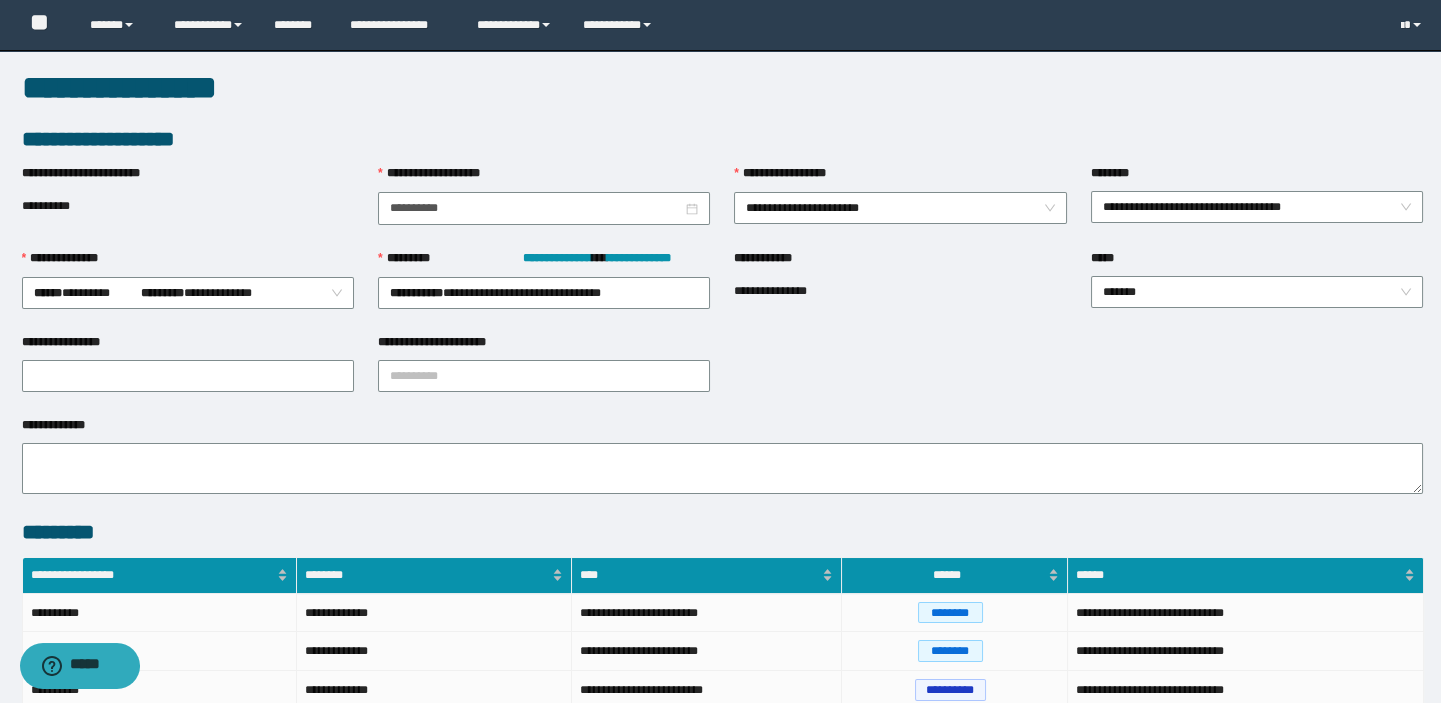 click on "**********" at bounding box center [544, 346] 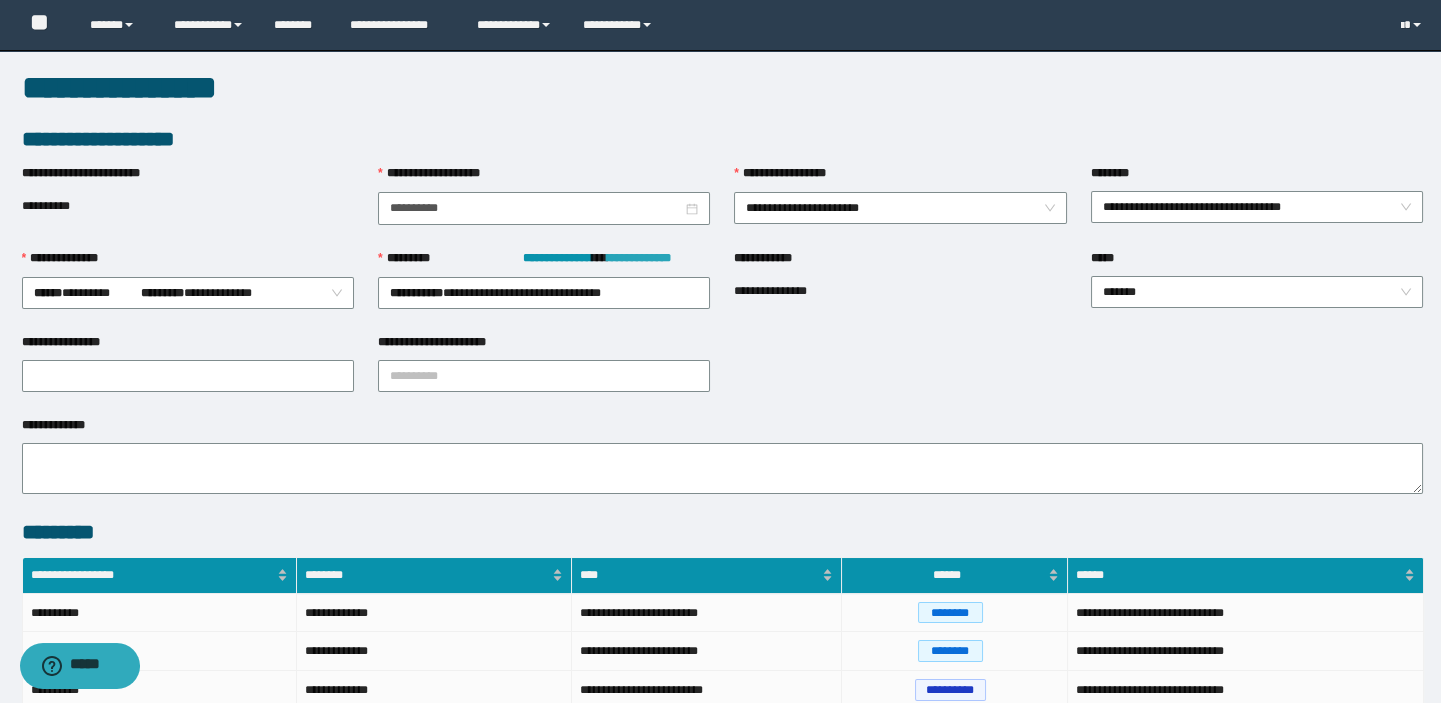 click on "**********" at bounding box center [639, 258] 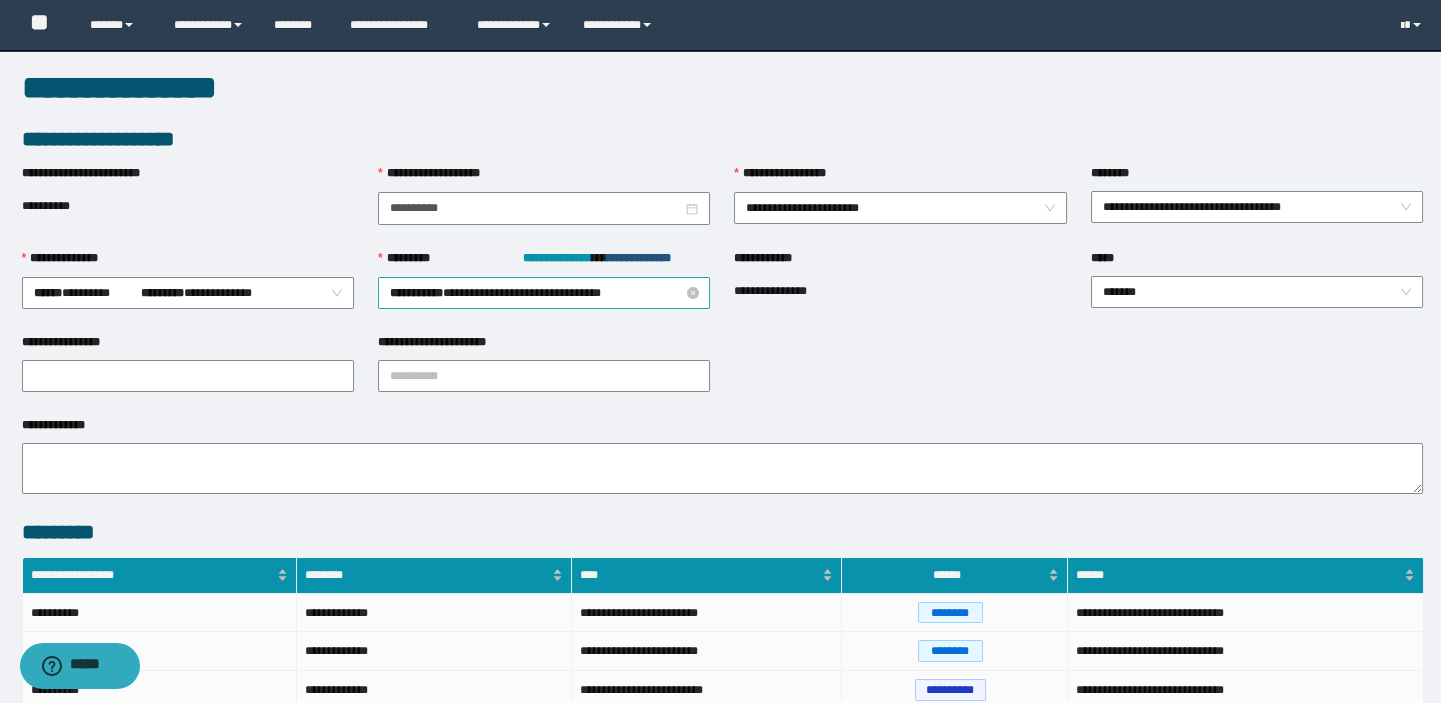 click on "** *   *******" at bounding box center [416, 293] 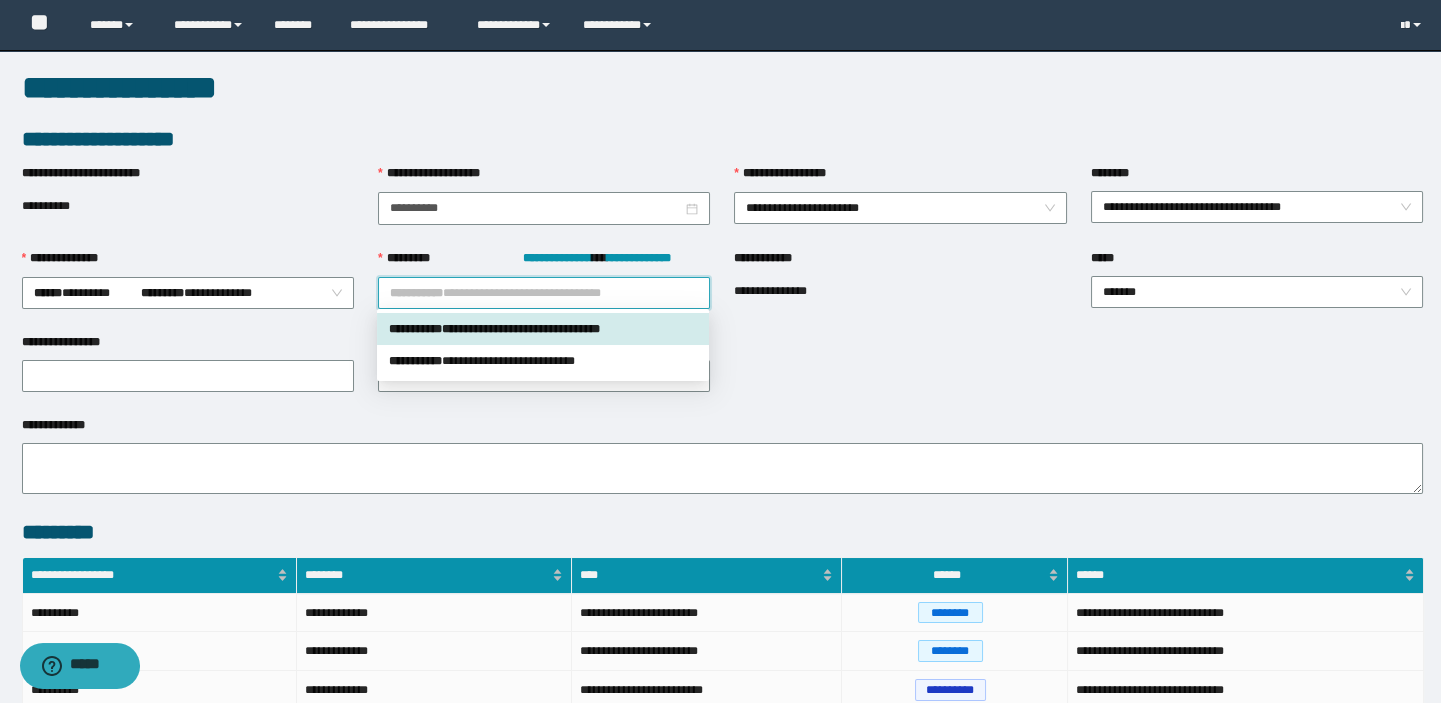 click on "** *   *******" at bounding box center [415, 329] 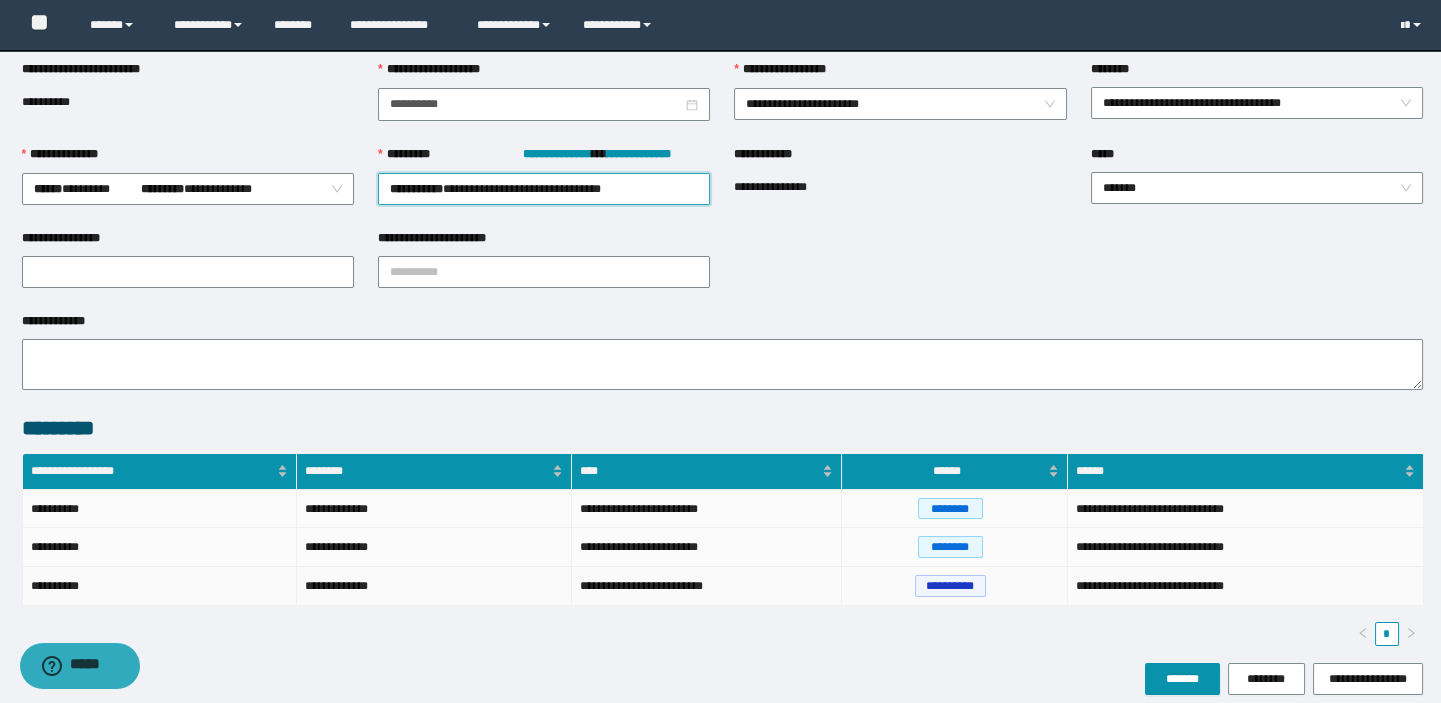 scroll, scrollTop: 188, scrollLeft: 0, axis: vertical 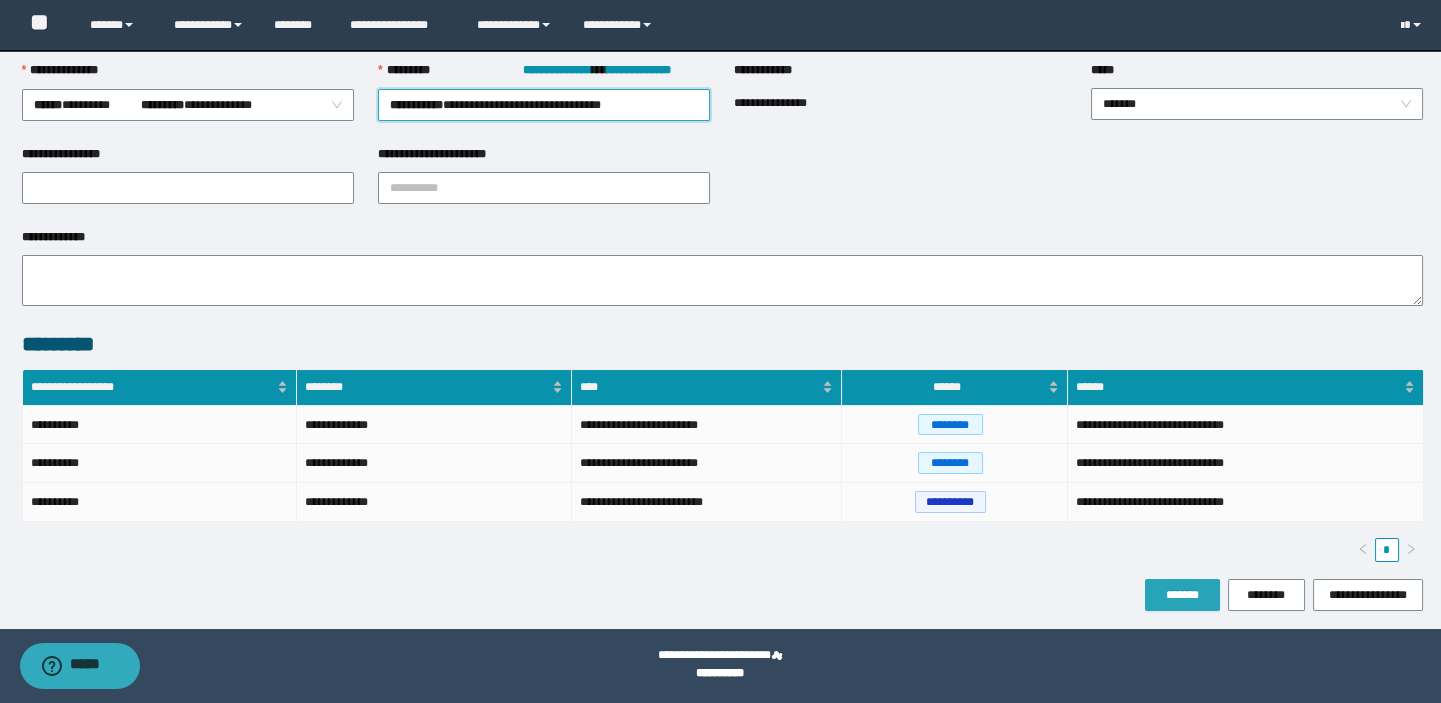 click on "*******" at bounding box center [1182, 595] 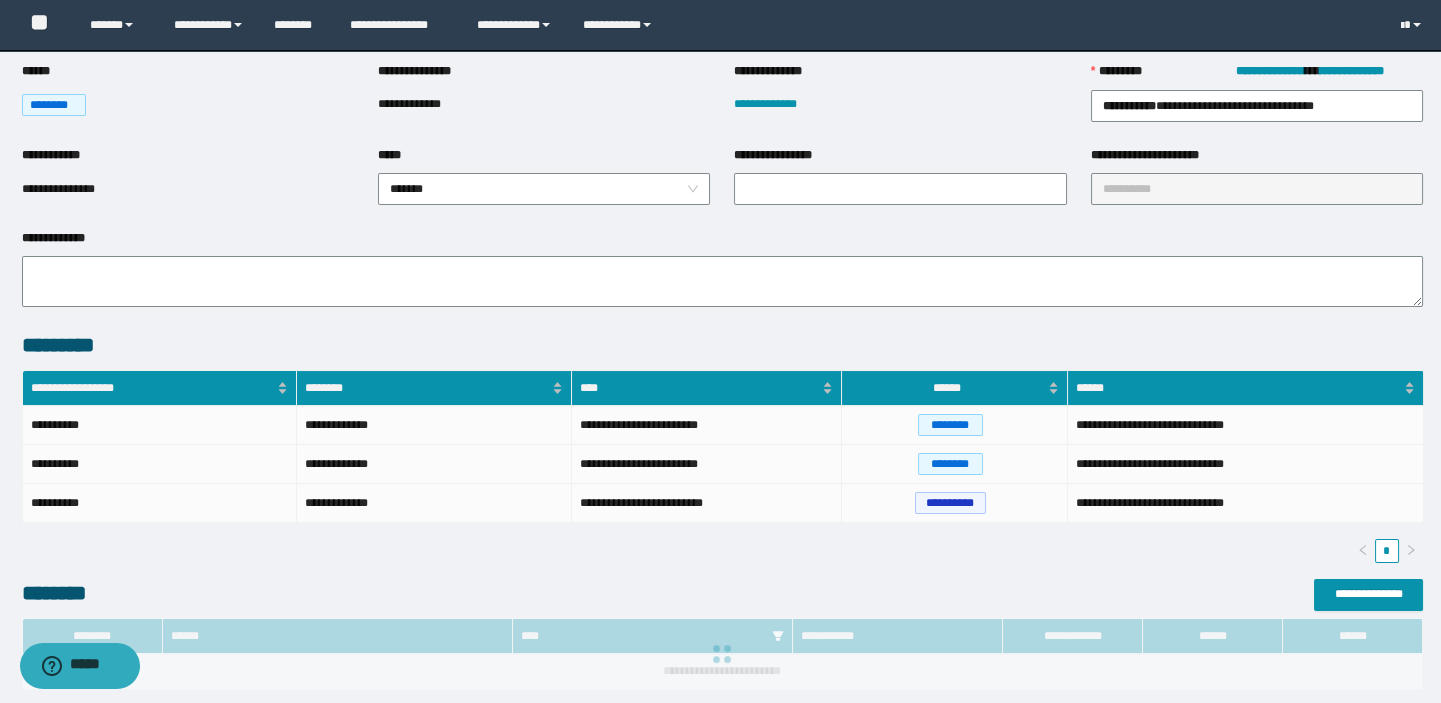 scroll, scrollTop: 0, scrollLeft: 0, axis: both 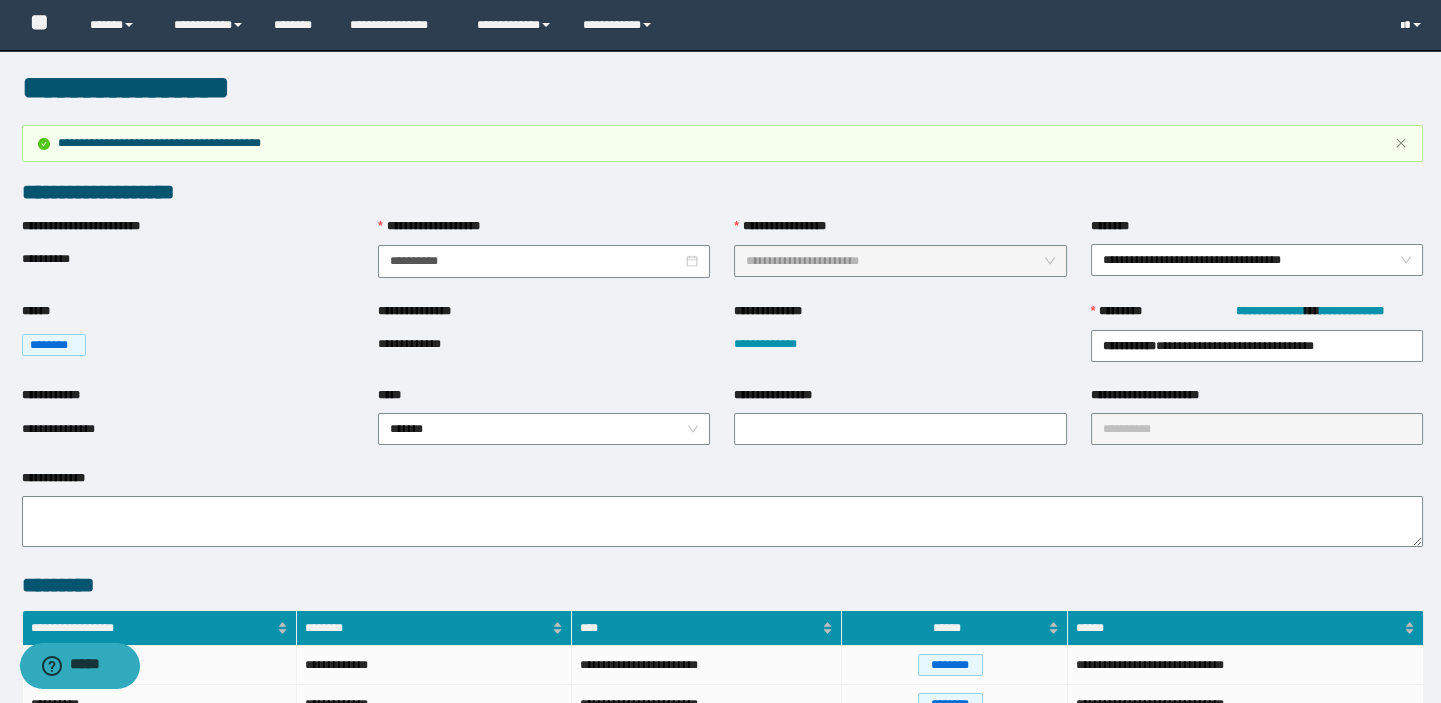 click at bounding box center [1413, 25] 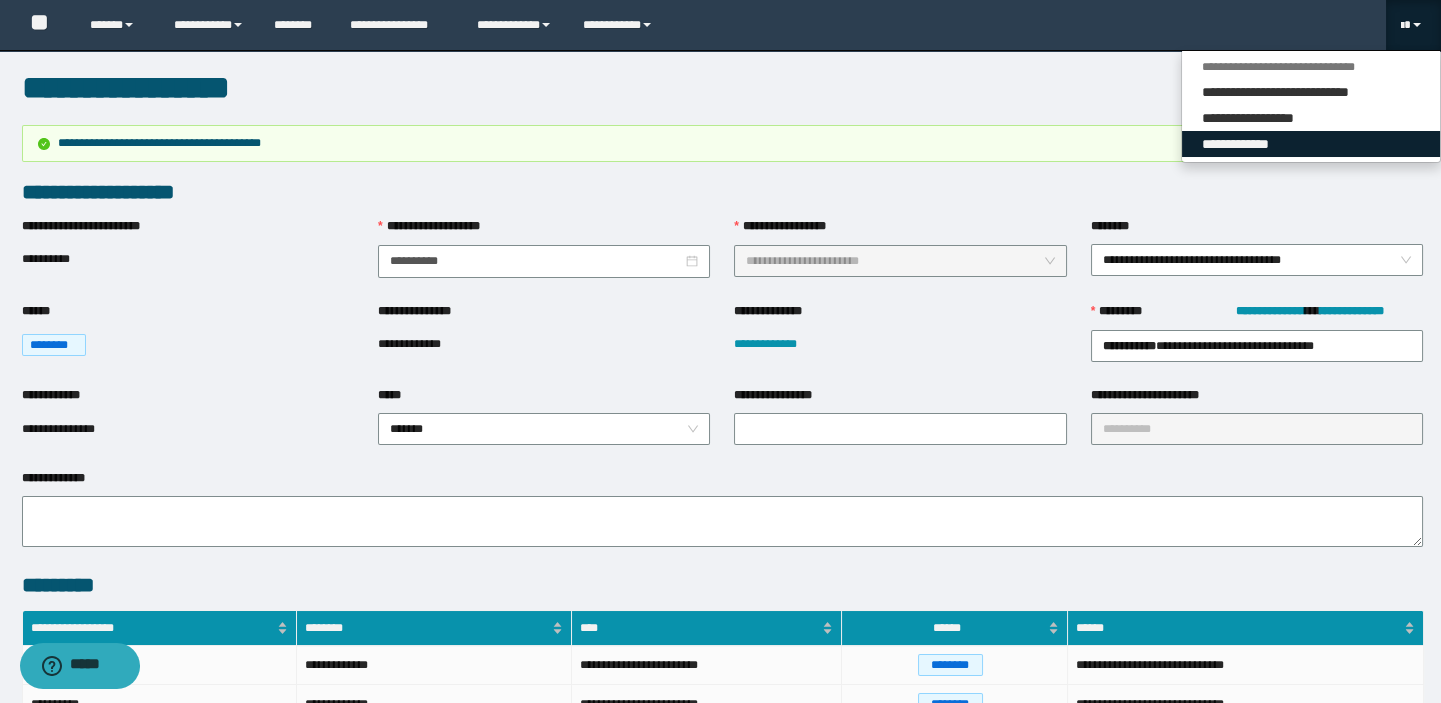 click on "**********" at bounding box center (1311, 144) 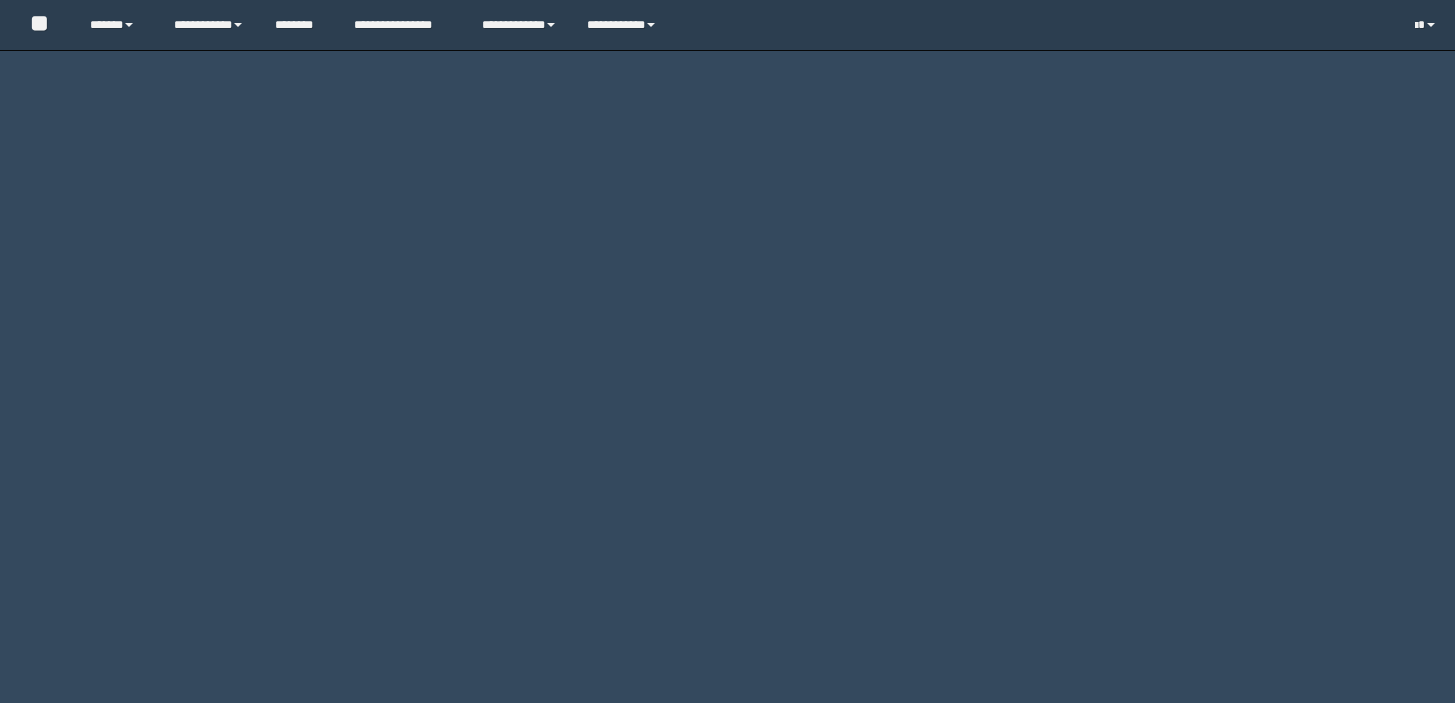scroll, scrollTop: 0, scrollLeft: 0, axis: both 